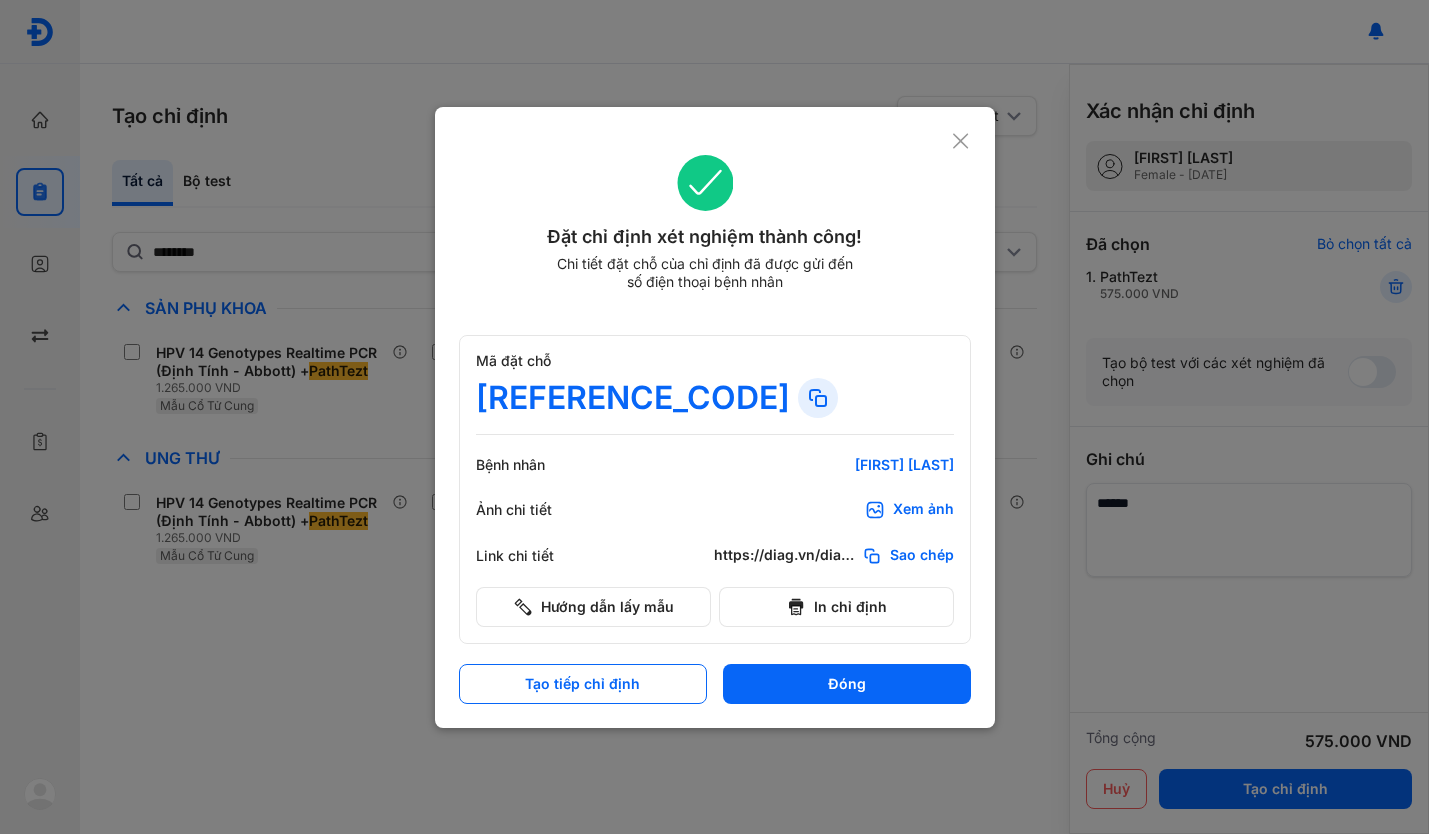 scroll, scrollTop: 0, scrollLeft: 0, axis: both 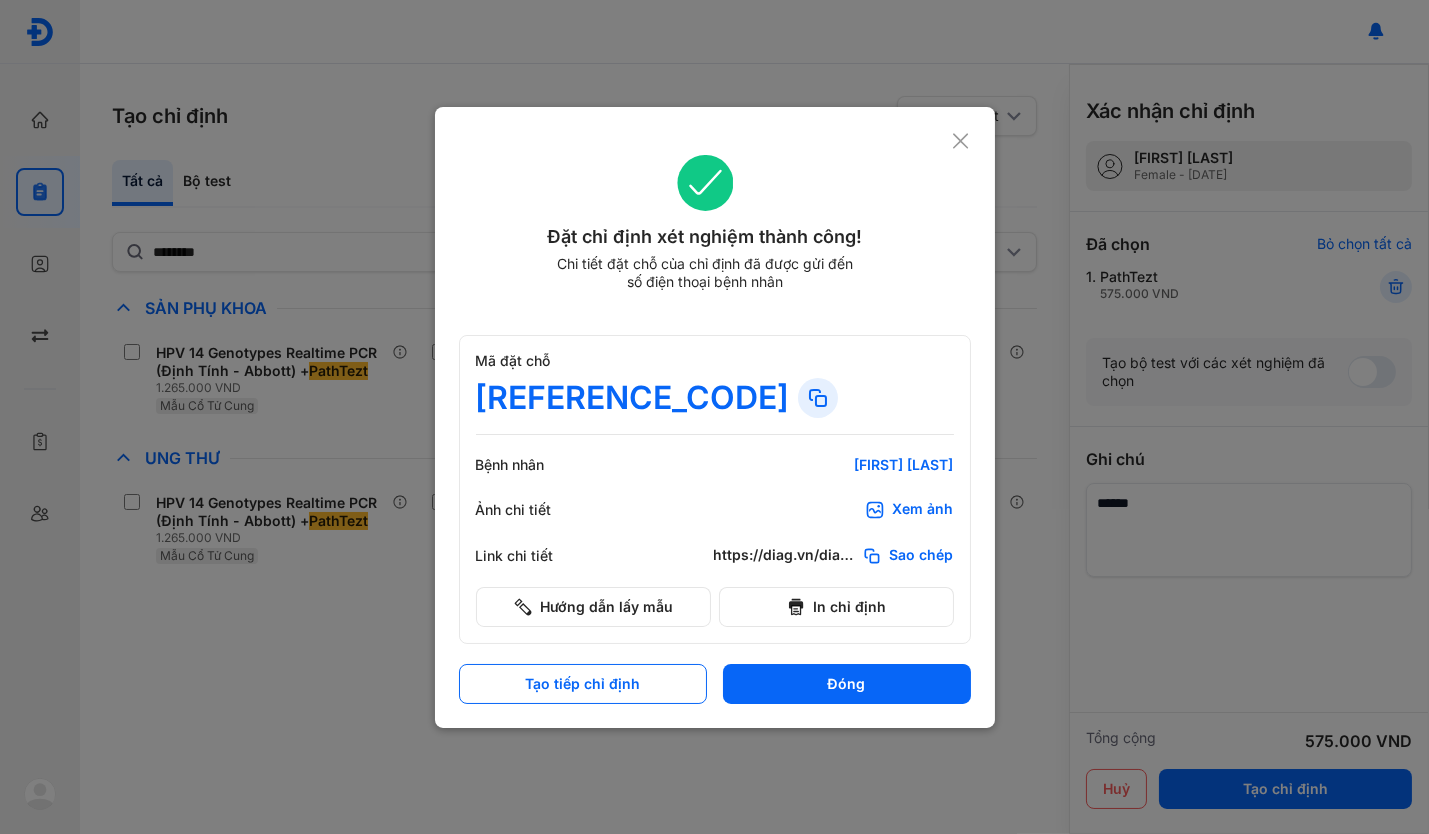 click 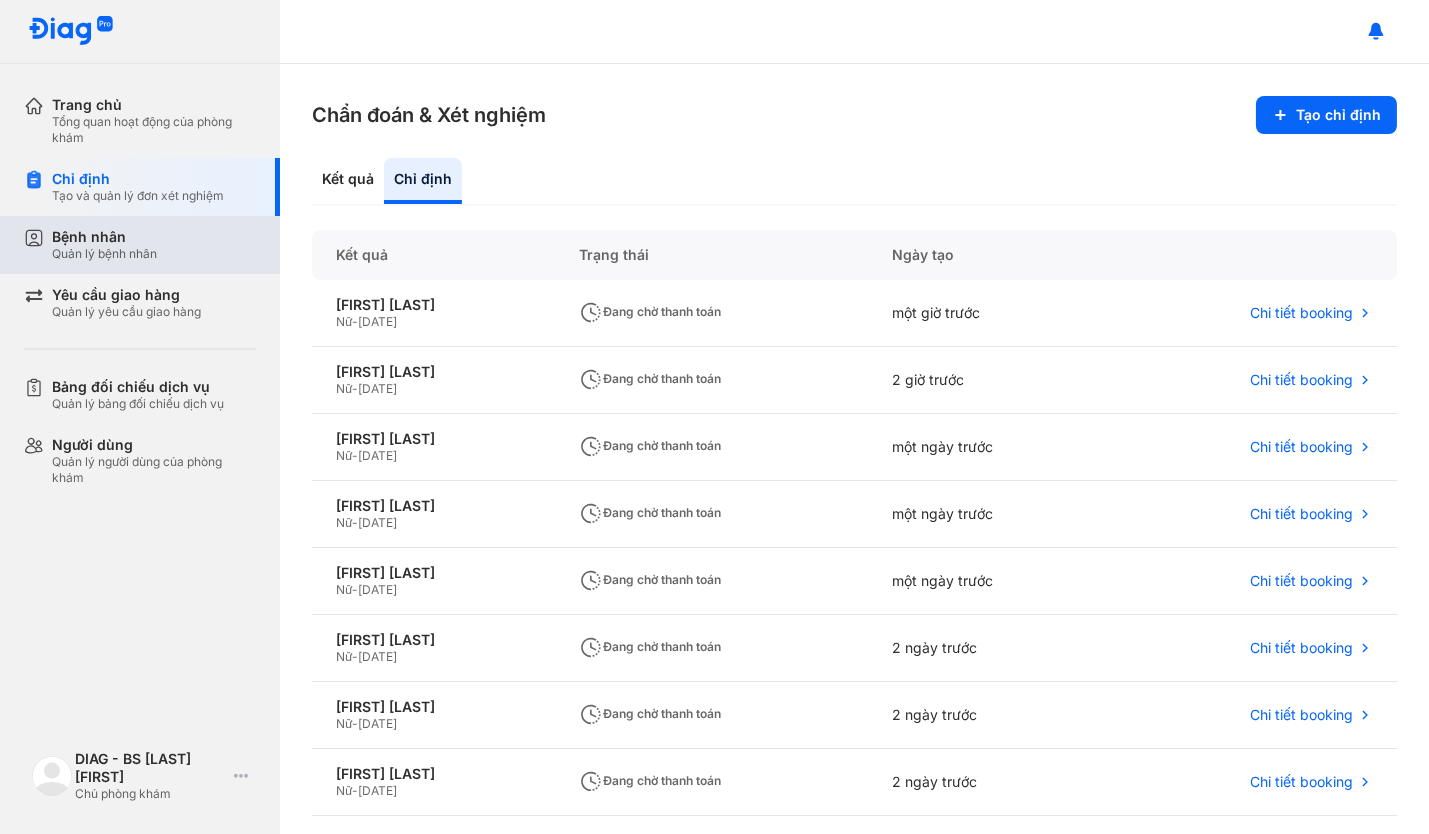 click on "Quản lý bệnh nhân" at bounding box center [104, 254] 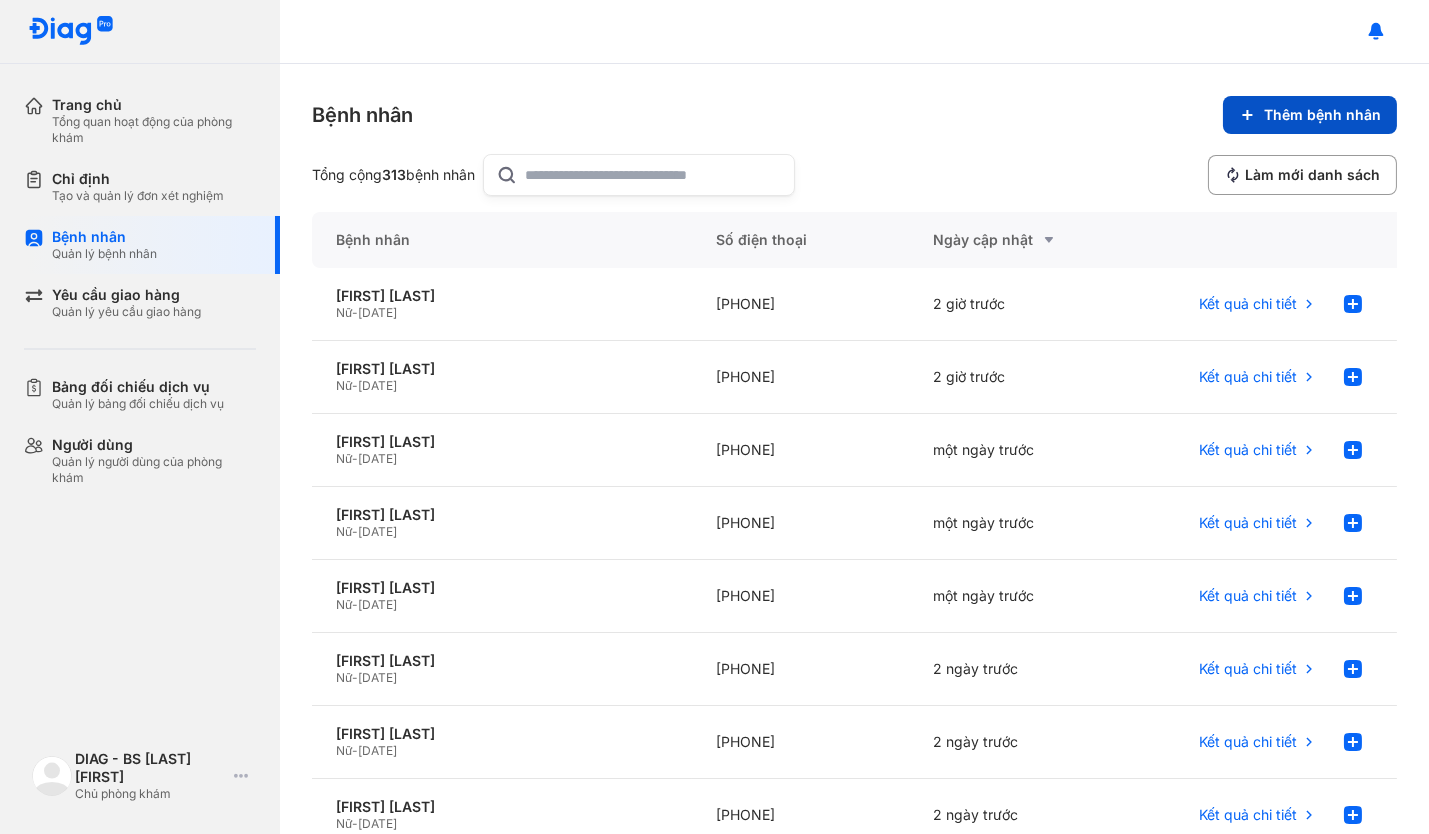 click on "Thêm bệnh nhân" 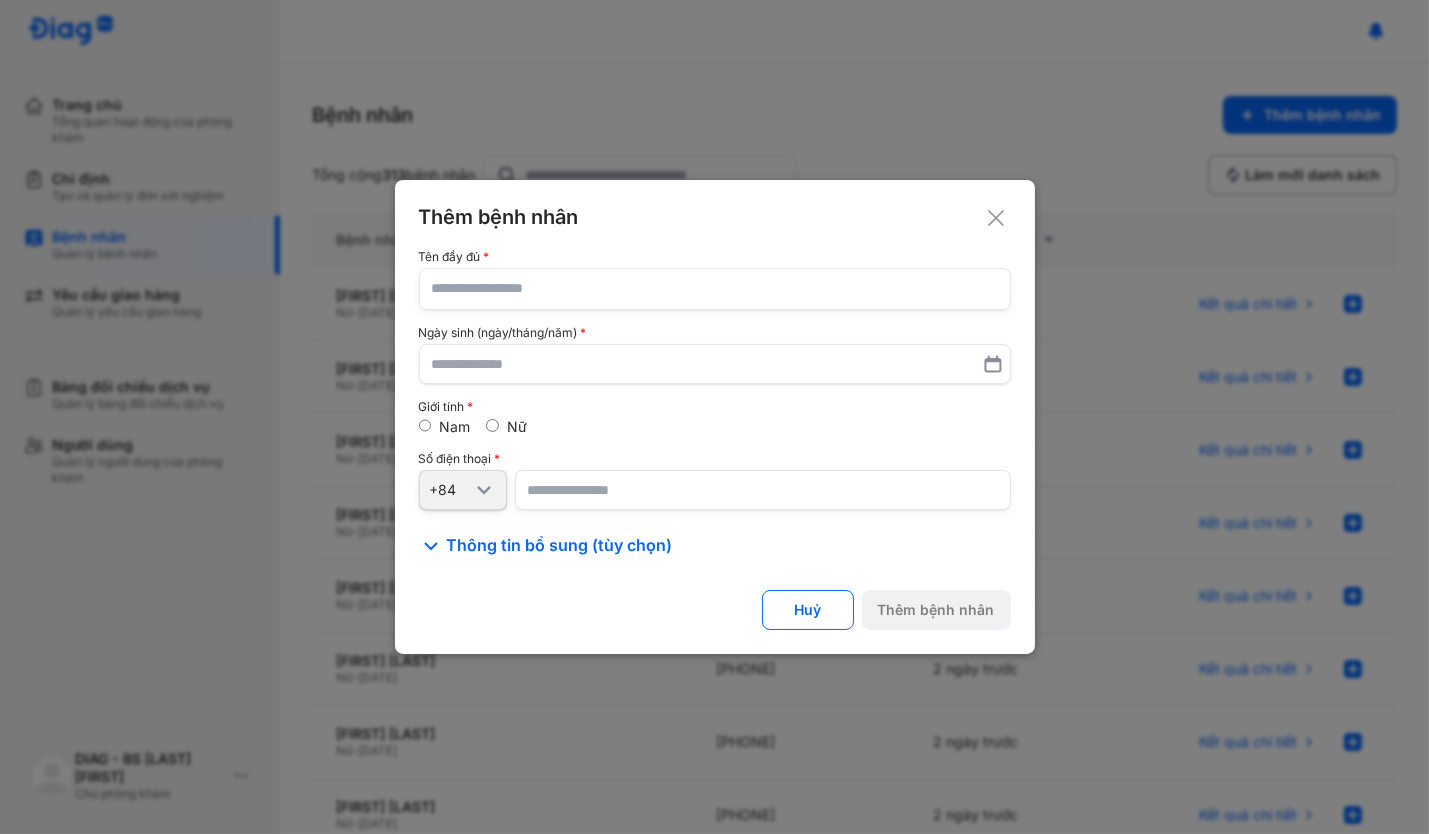 click 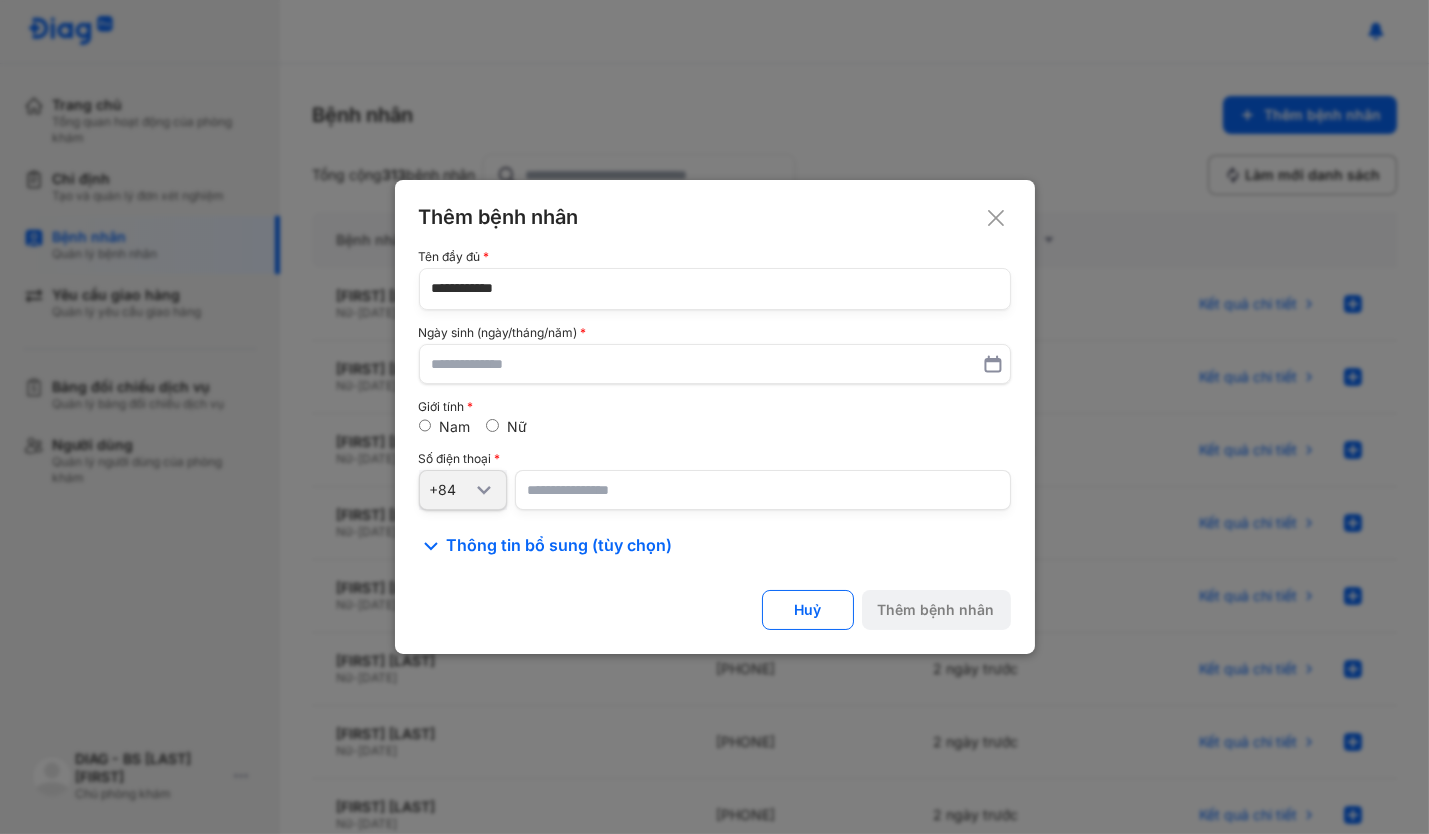 type on "**********" 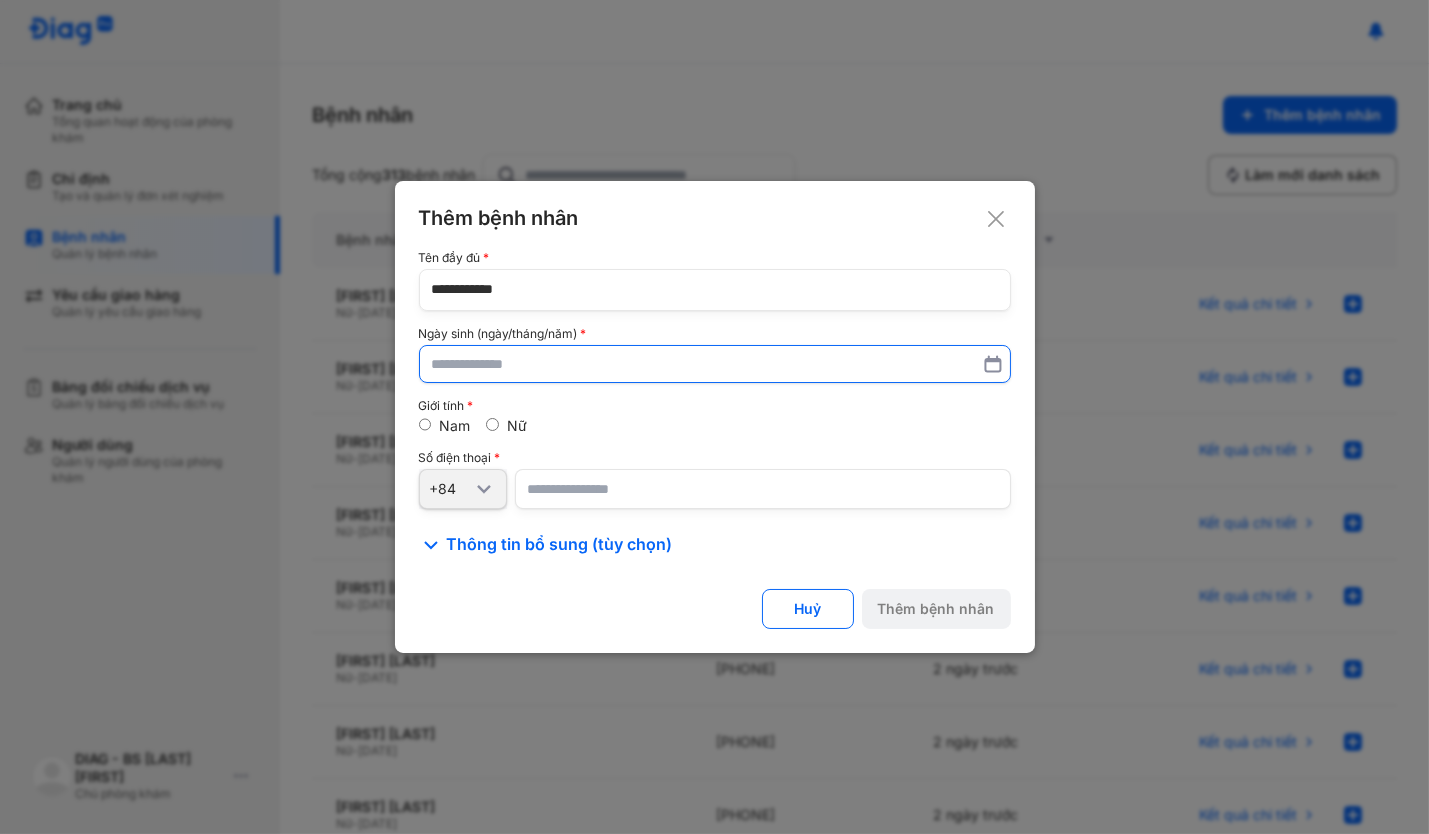 click at bounding box center [715, 364] 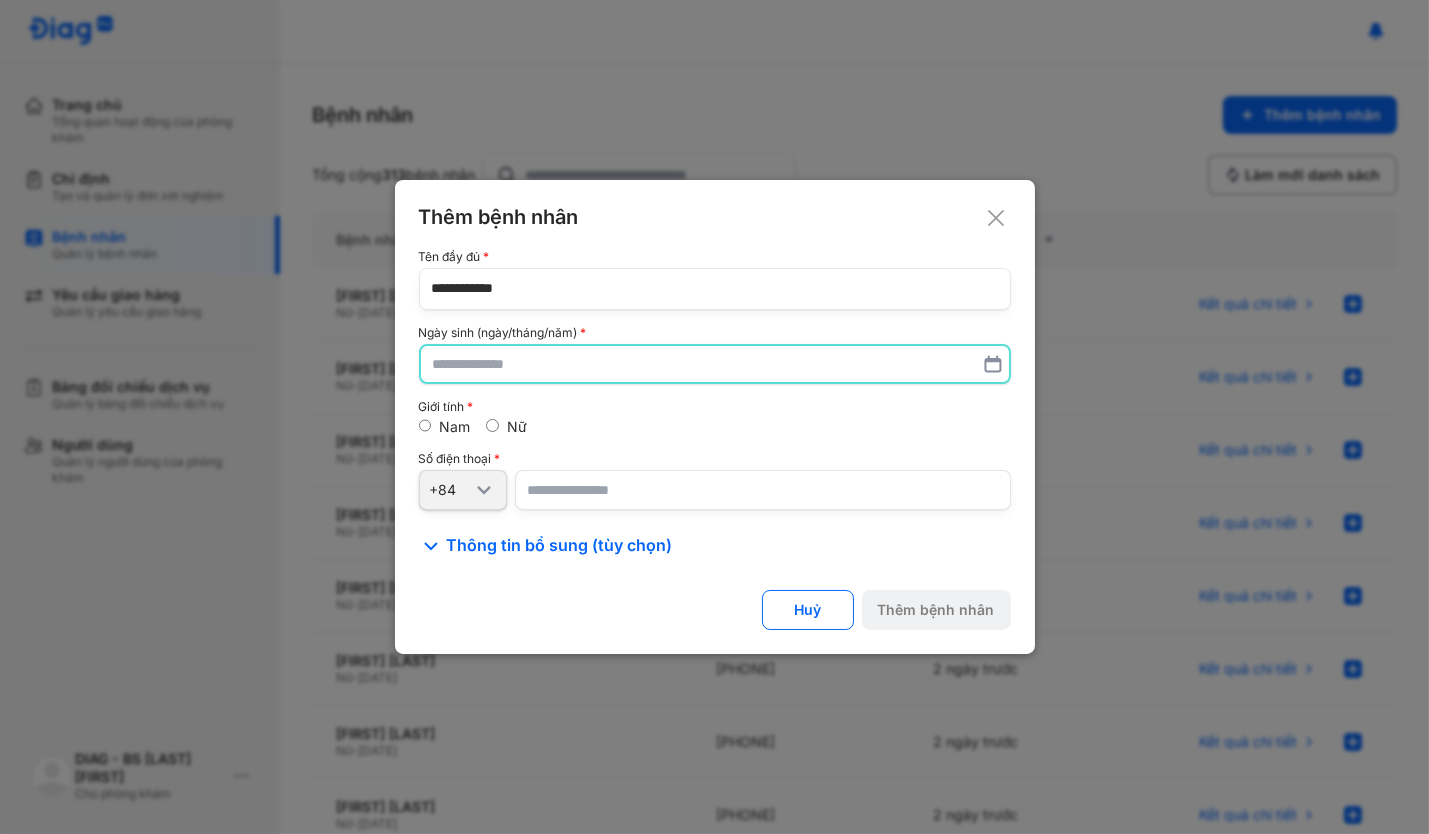 paste on "**********" 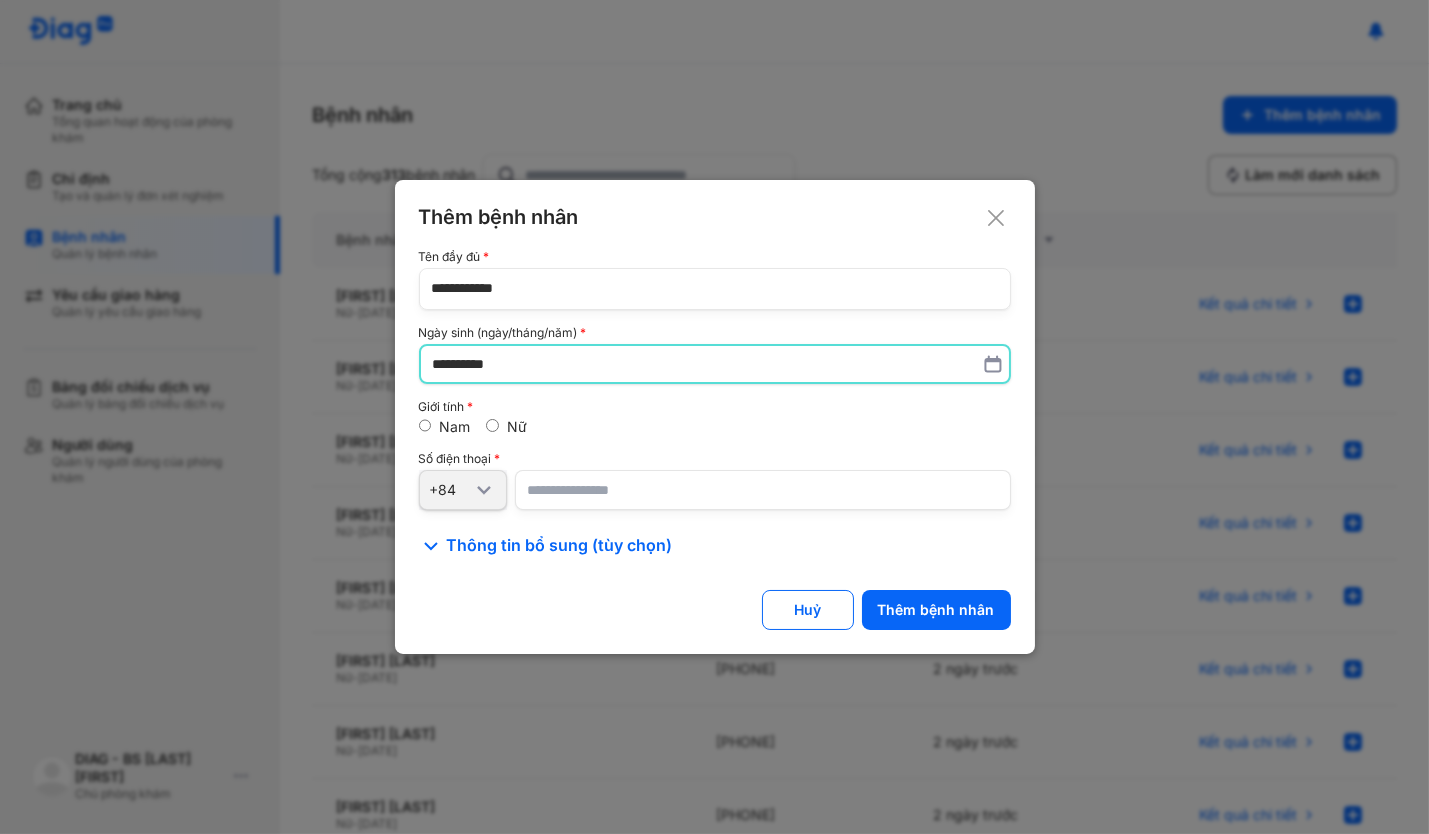 type on "**********" 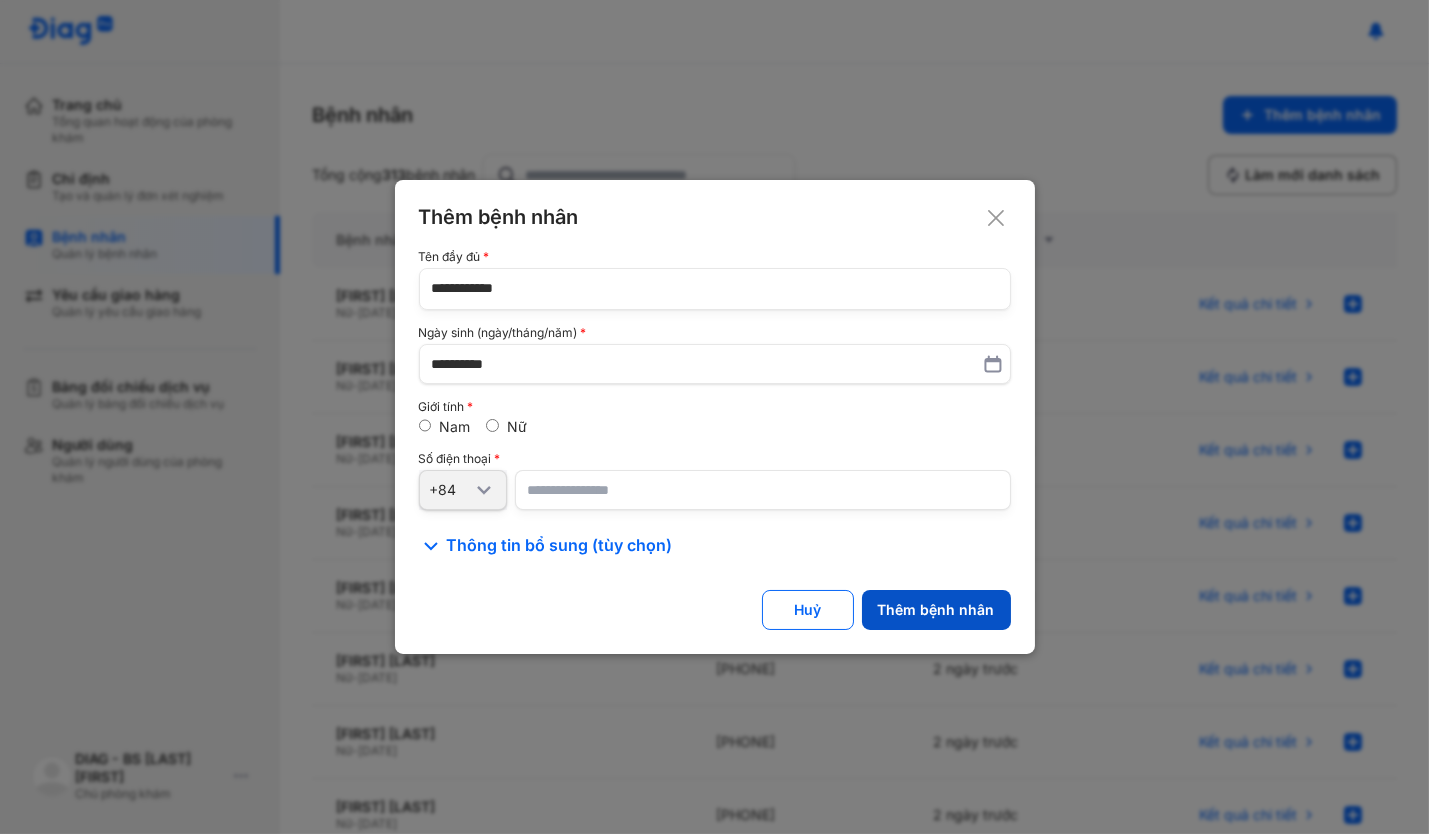 click on "Thêm bệnh nhân" 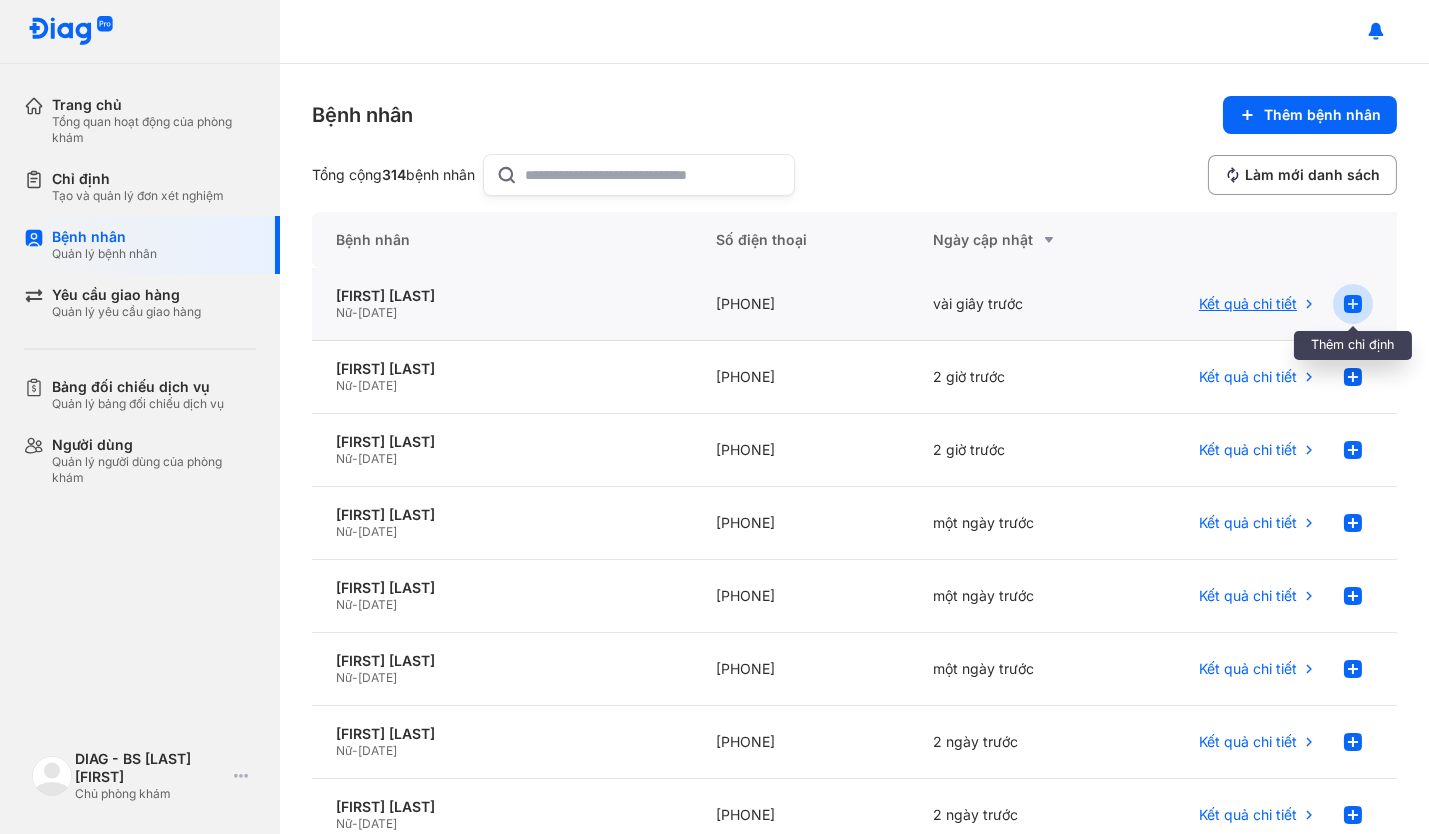 click 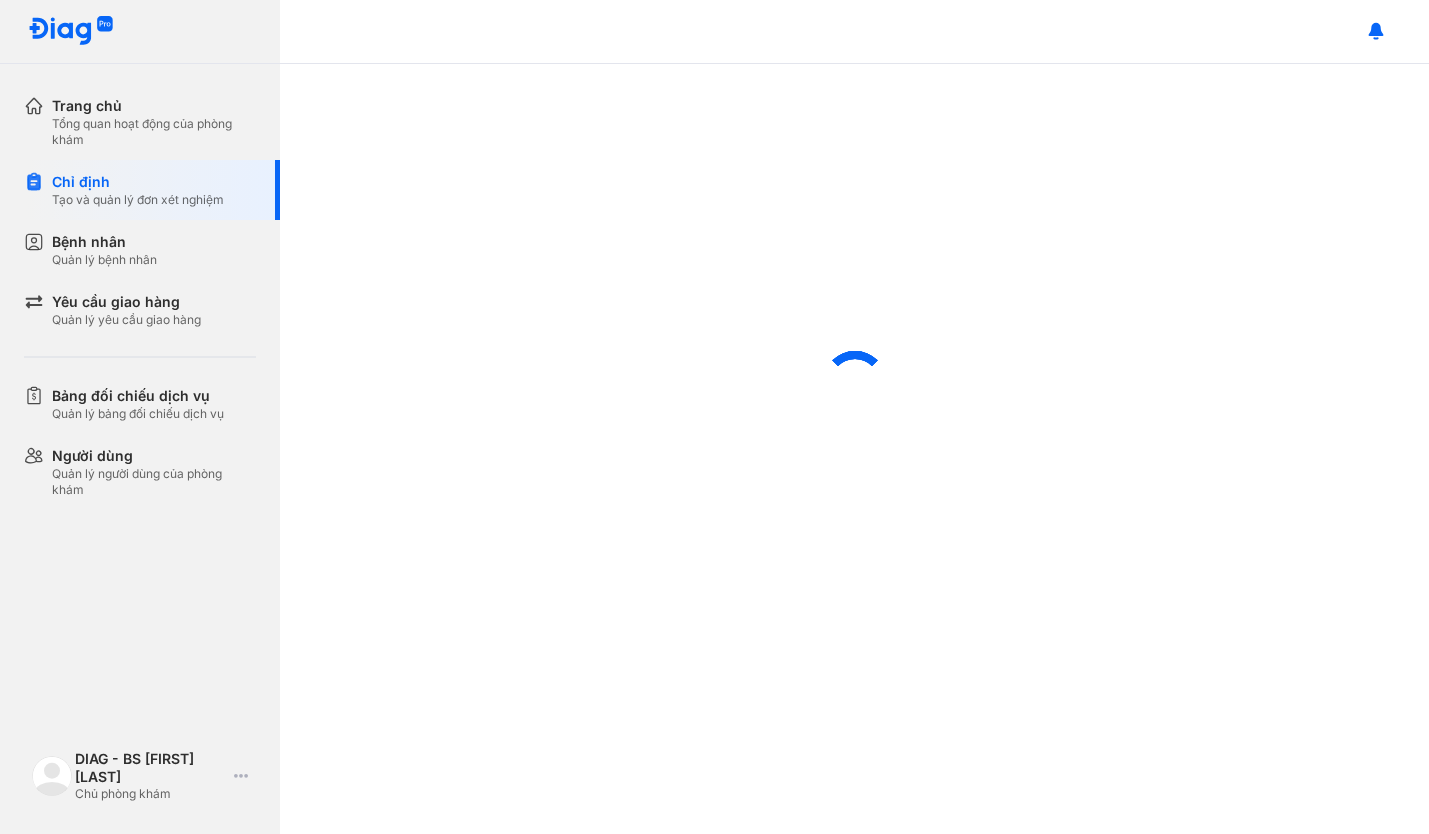 scroll, scrollTop: 0, scrollLeft: 0, axis: both 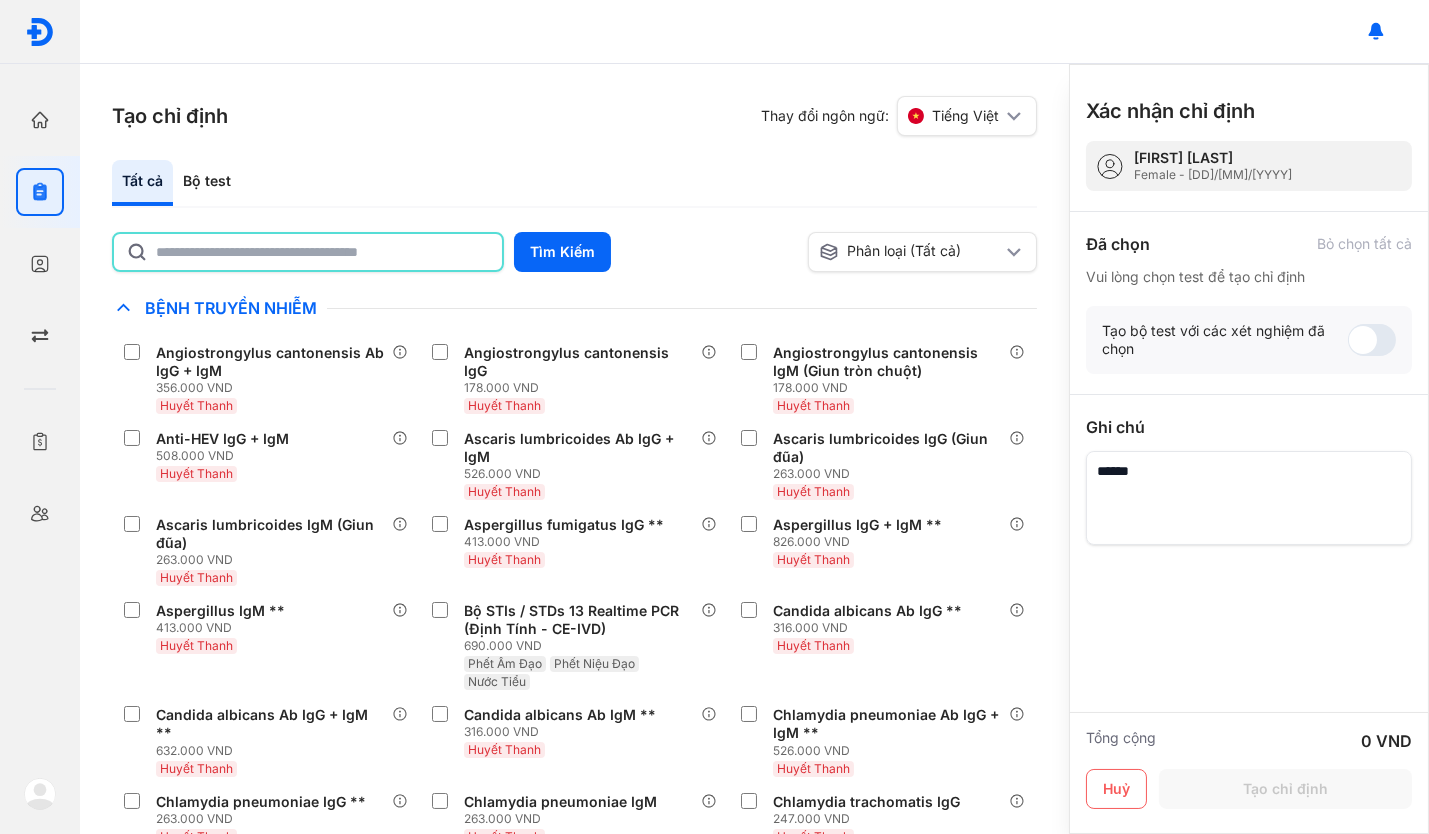 click 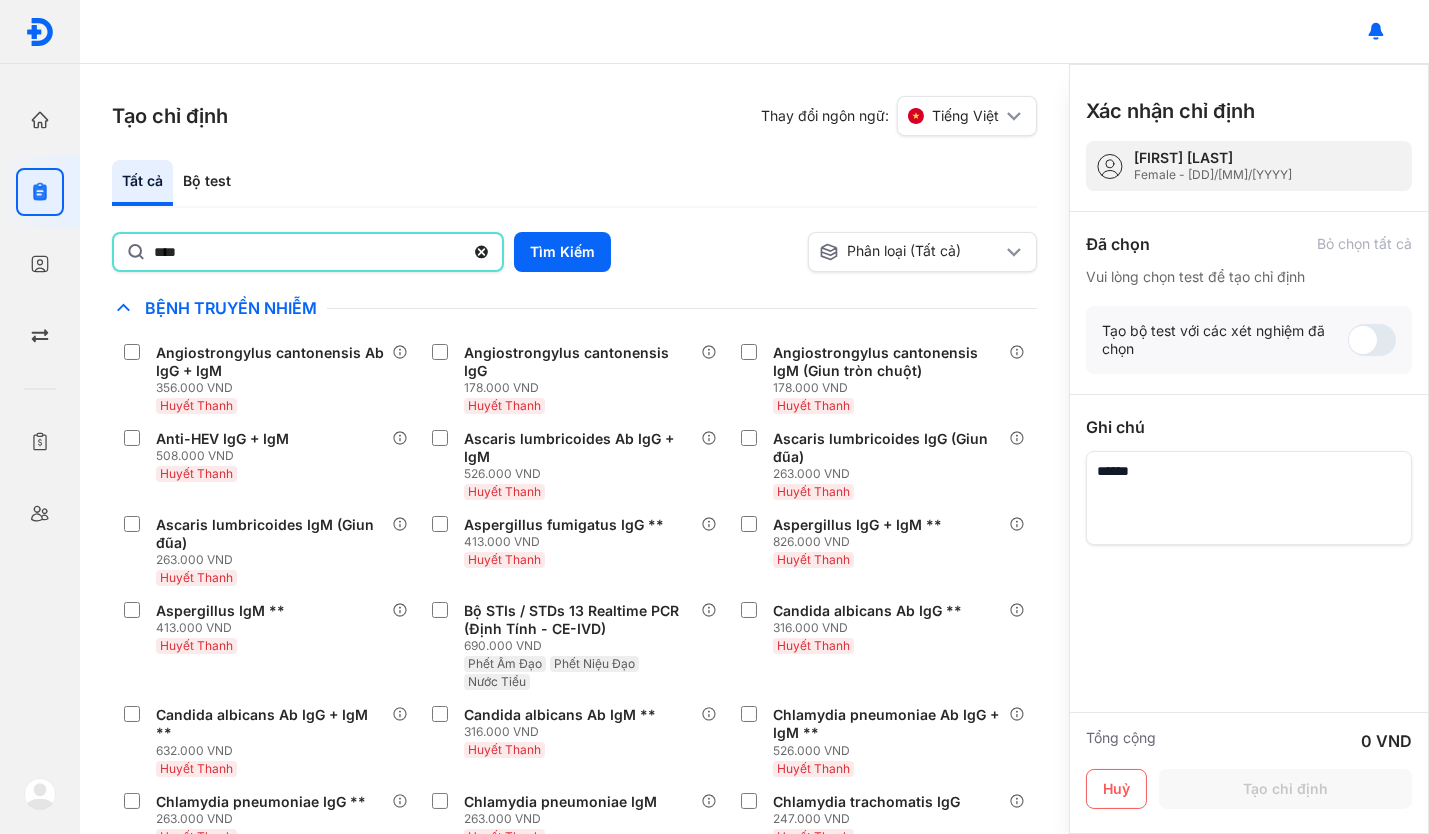 click on "****" 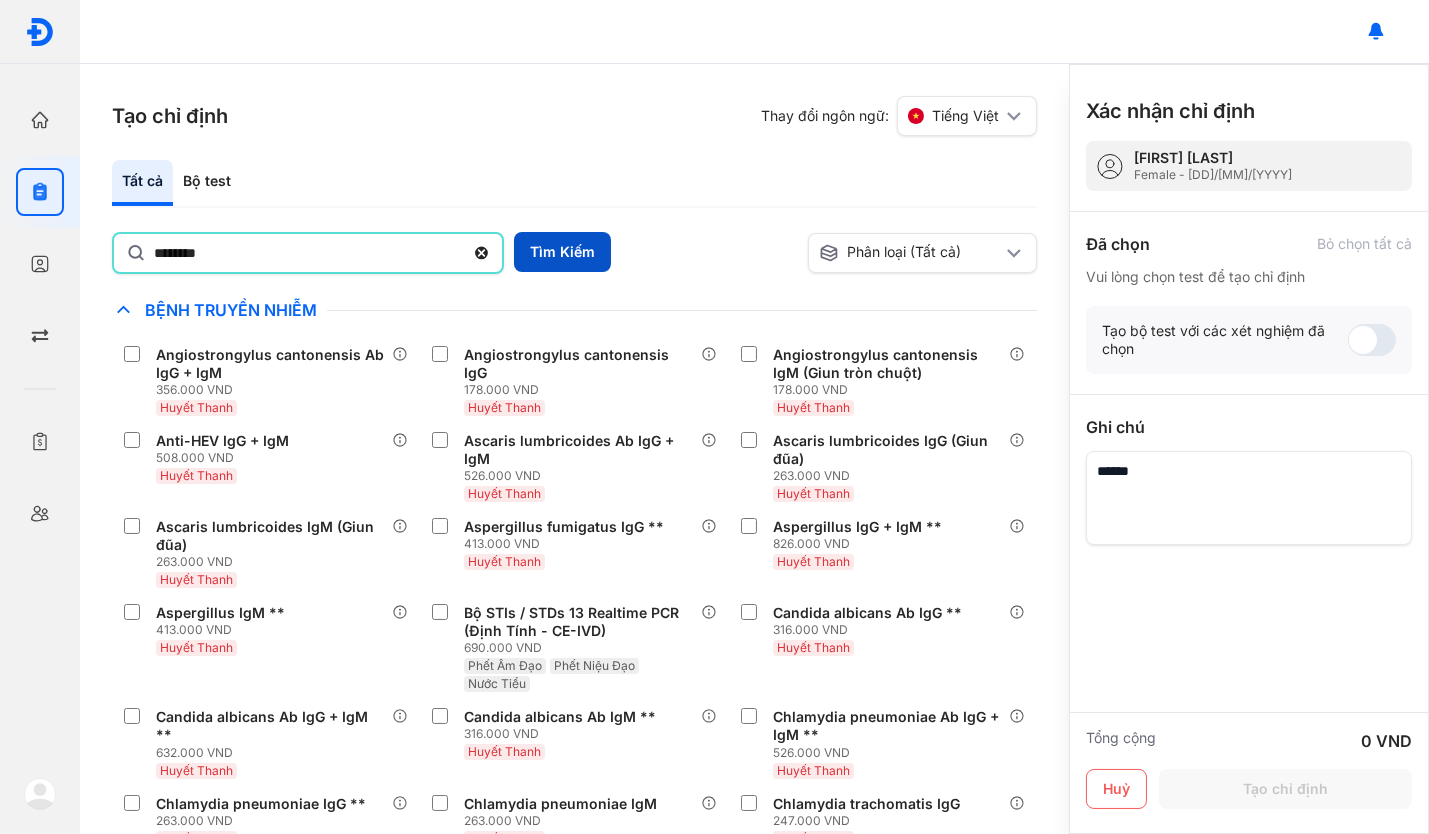 click on "Tìm Kiếm" at bounding box center (562, 252) 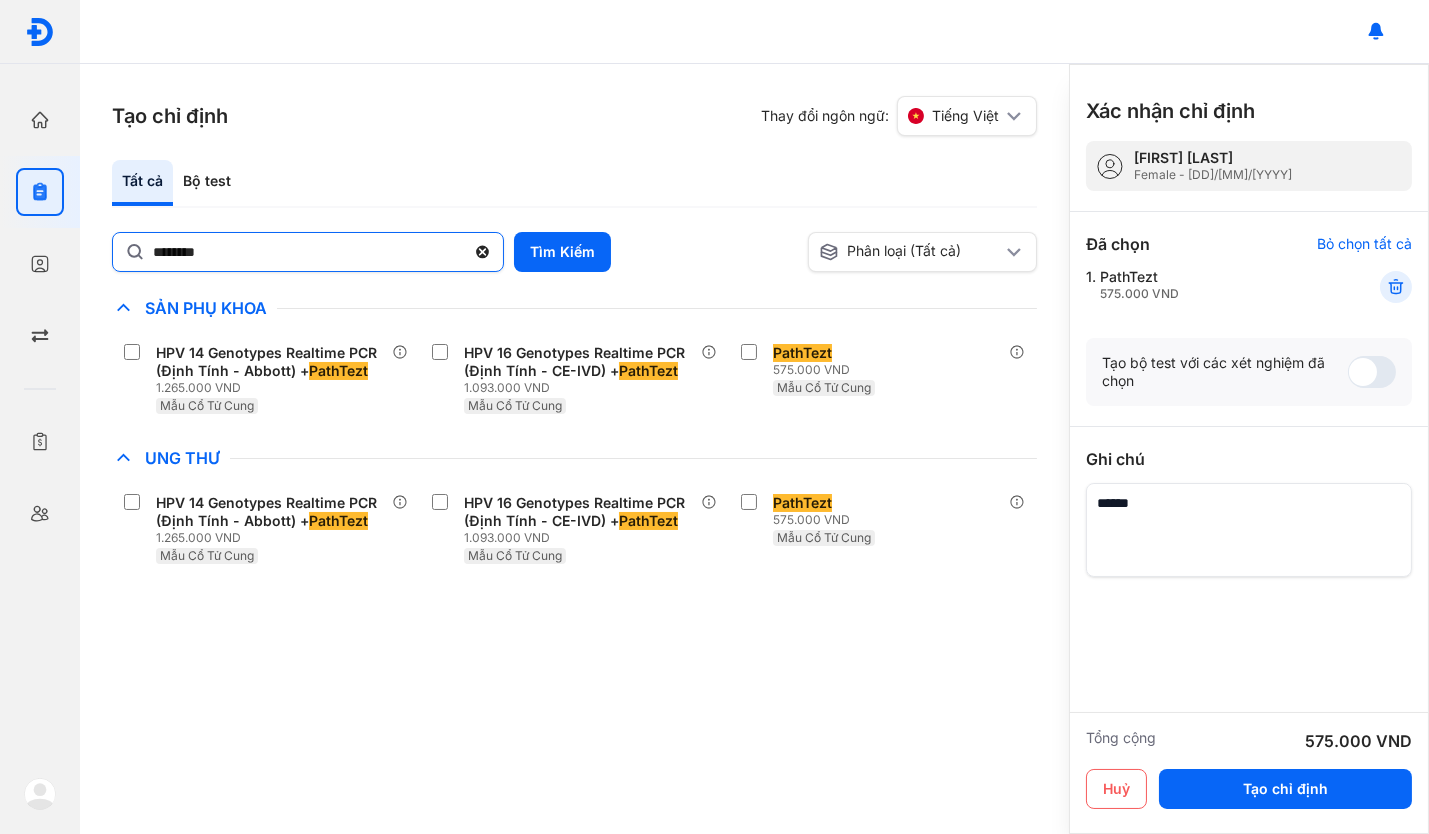 click 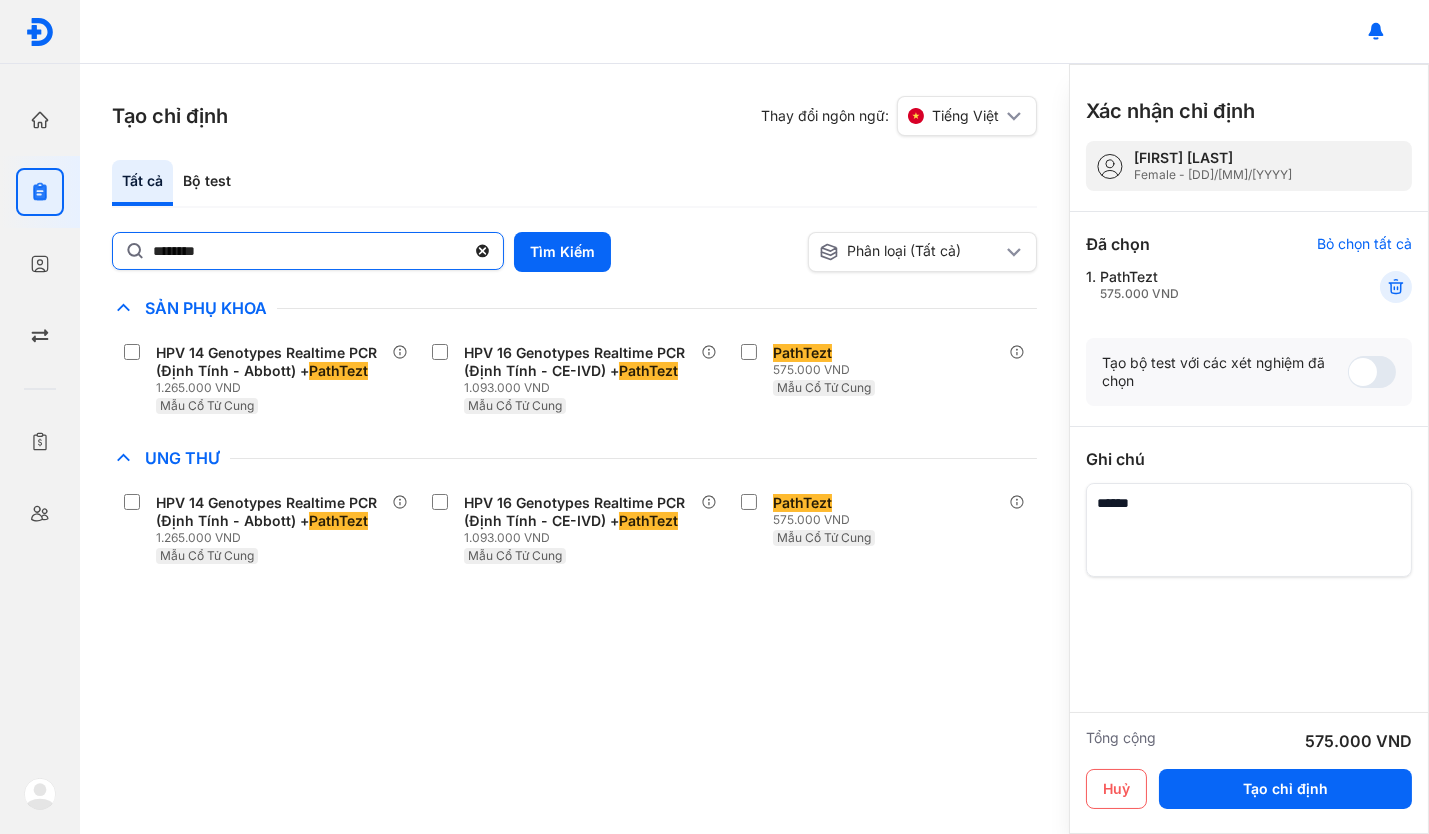 click on "********" 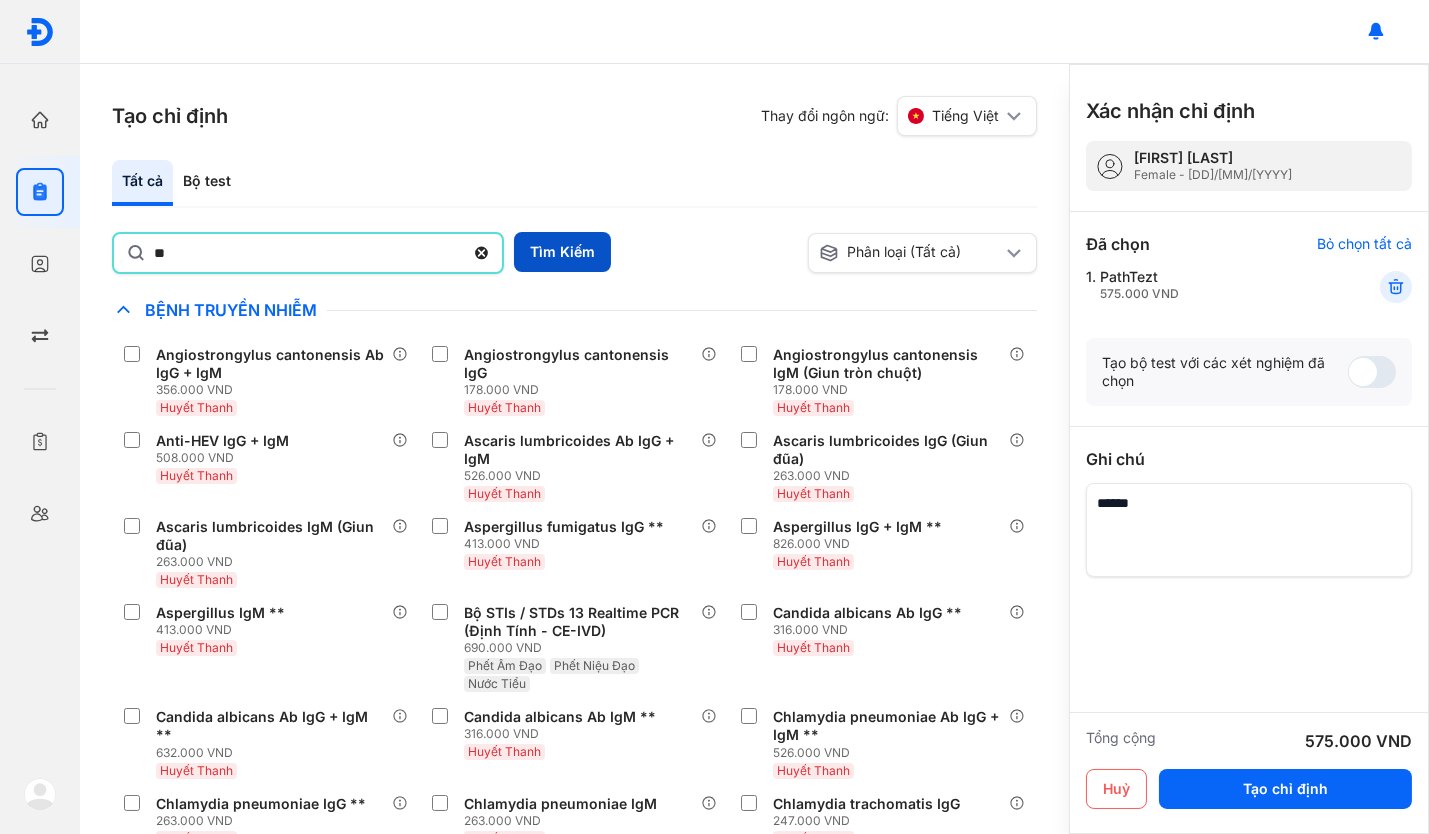 click on "Tìm Kiếm" at bounding box center [562, 252] 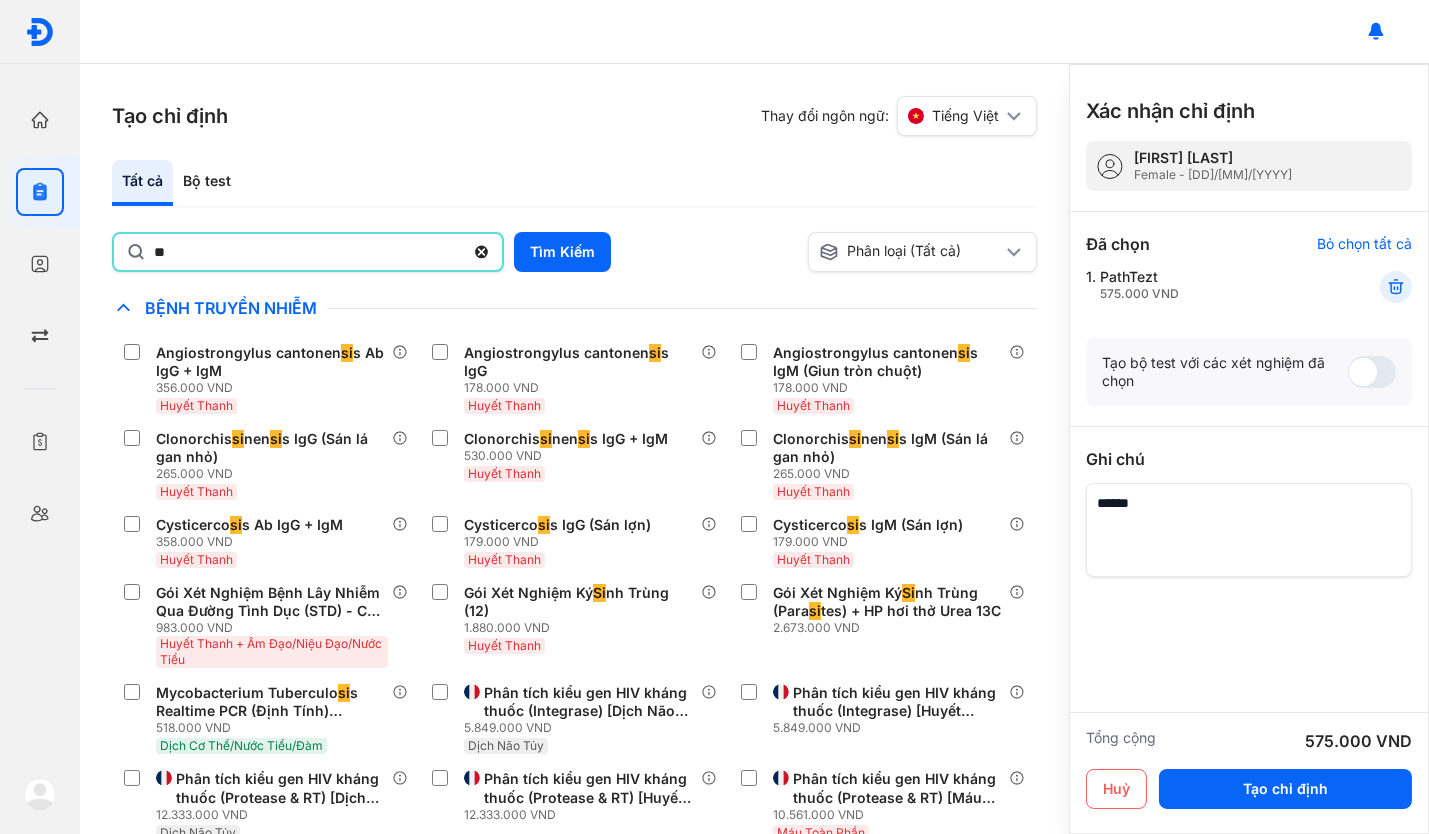 click on "**" 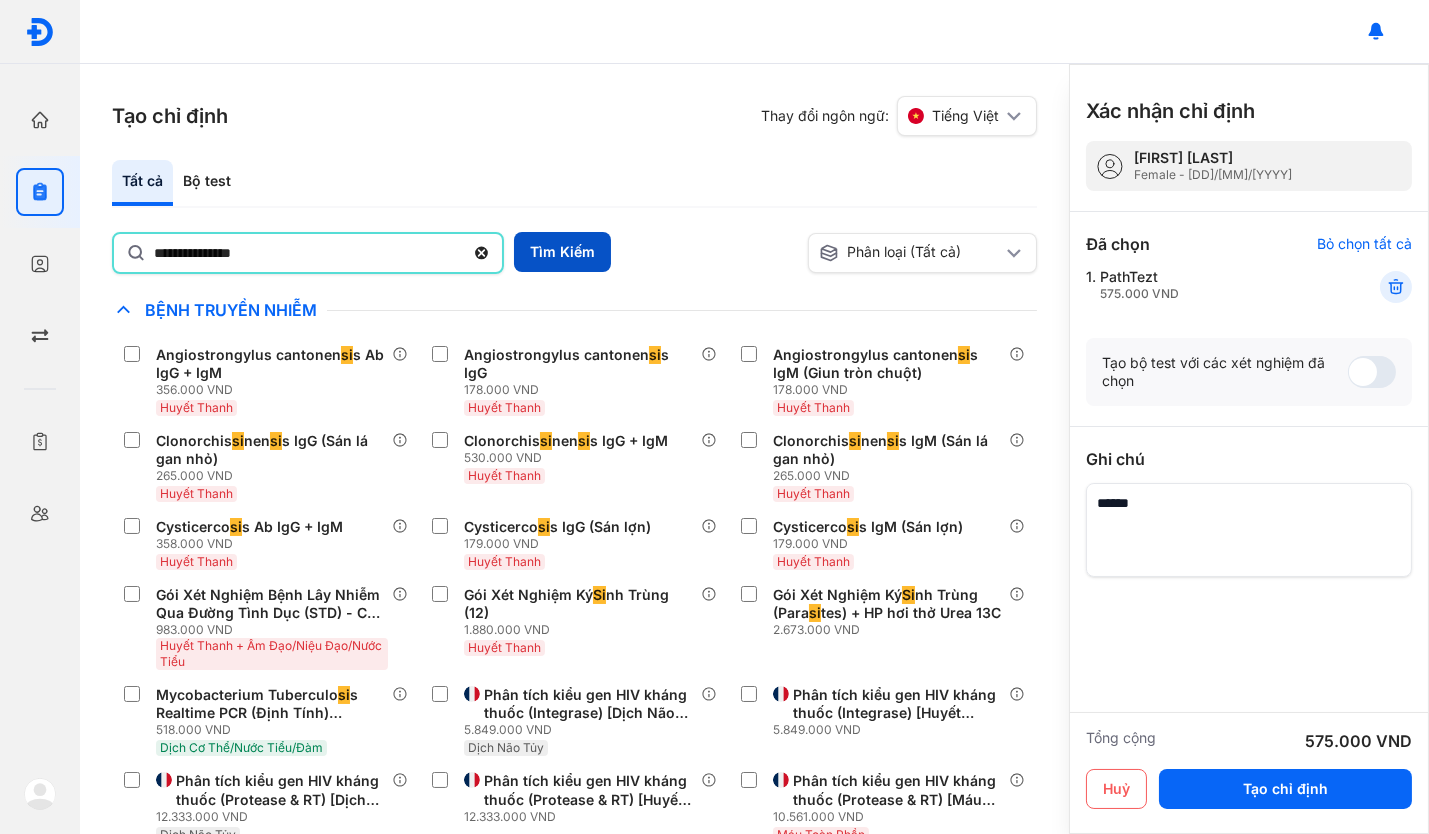 click on "Tìm Kiếm" at bounding box center (562, 252) 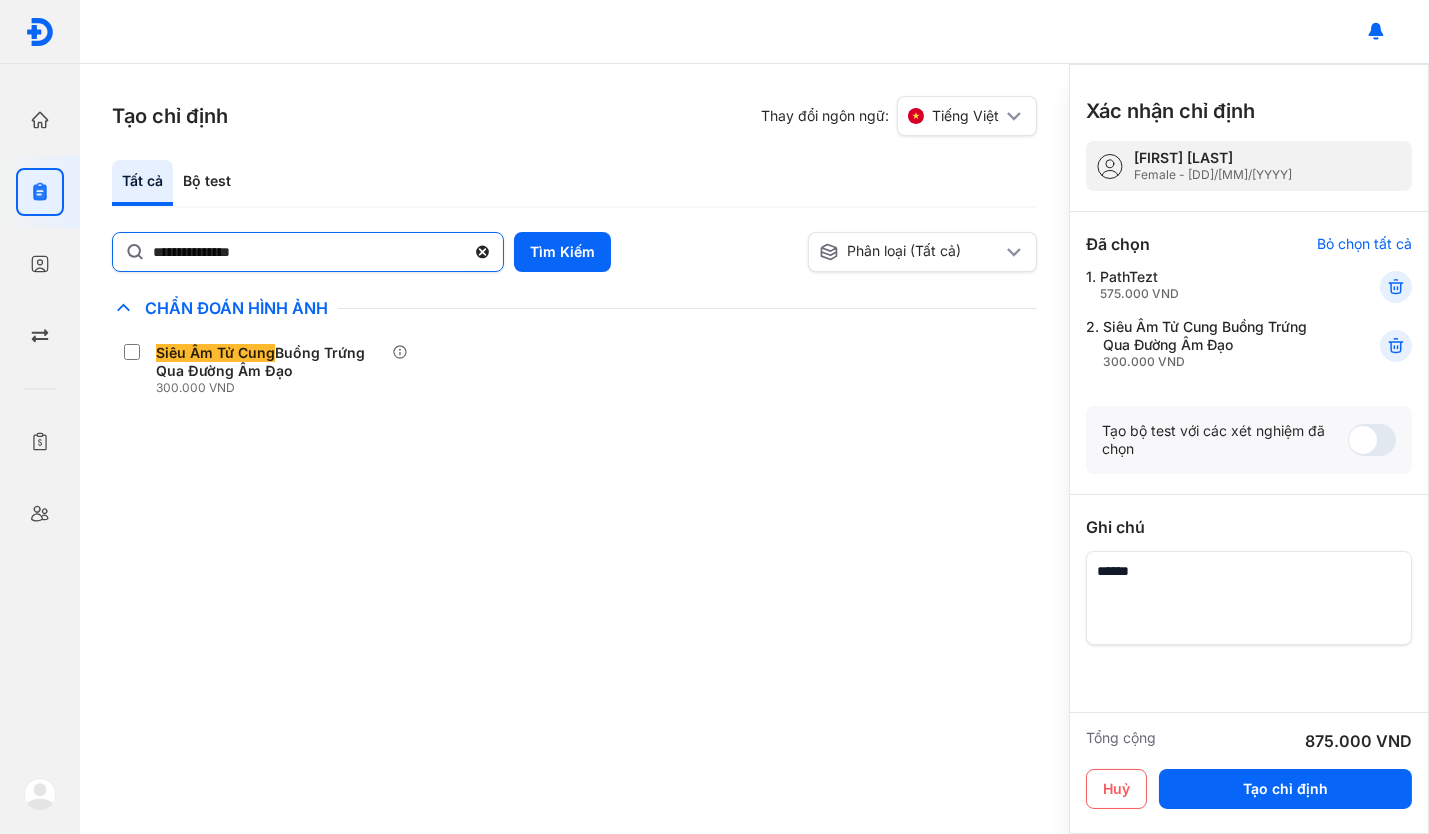click 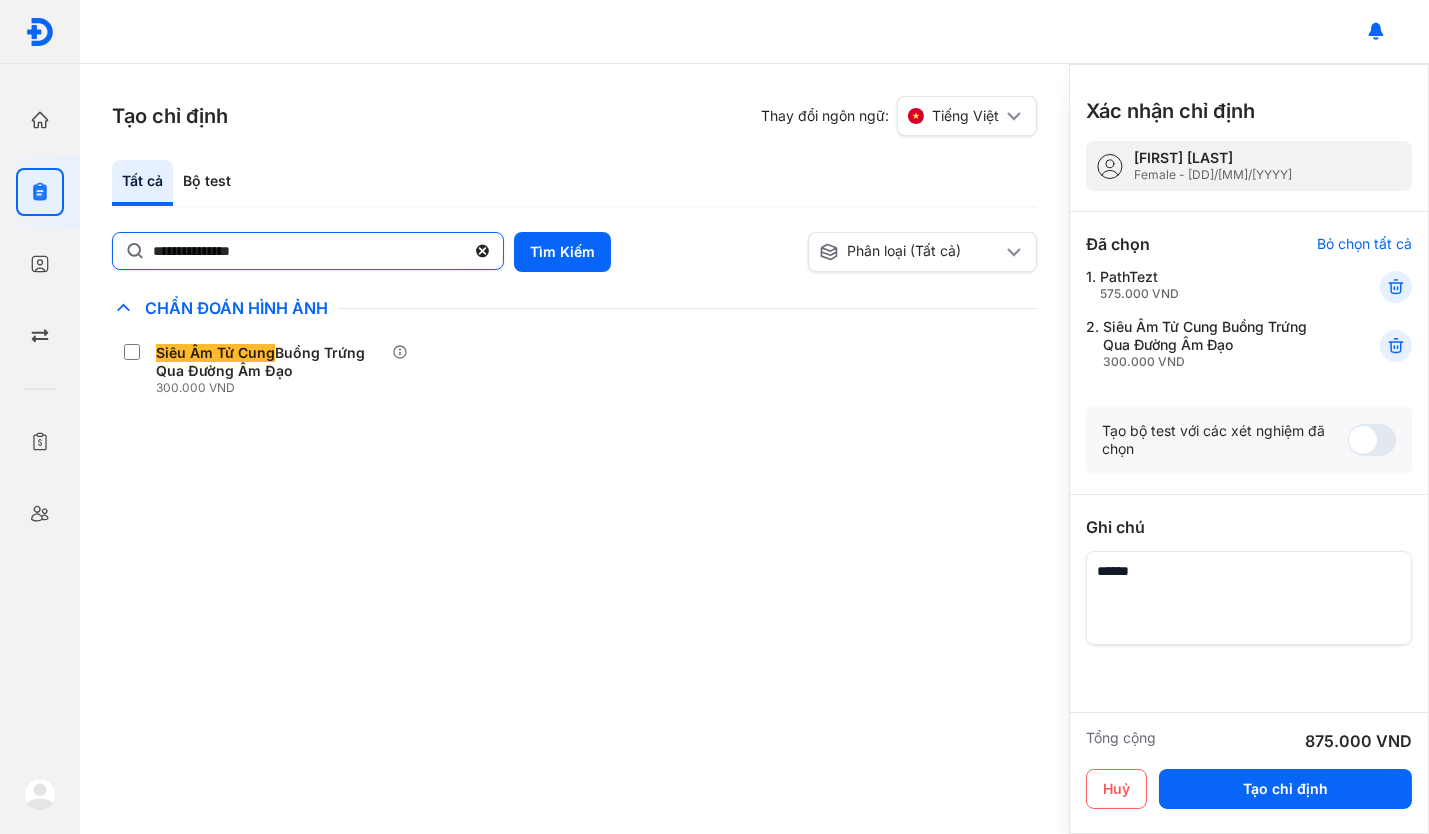click on "**********" 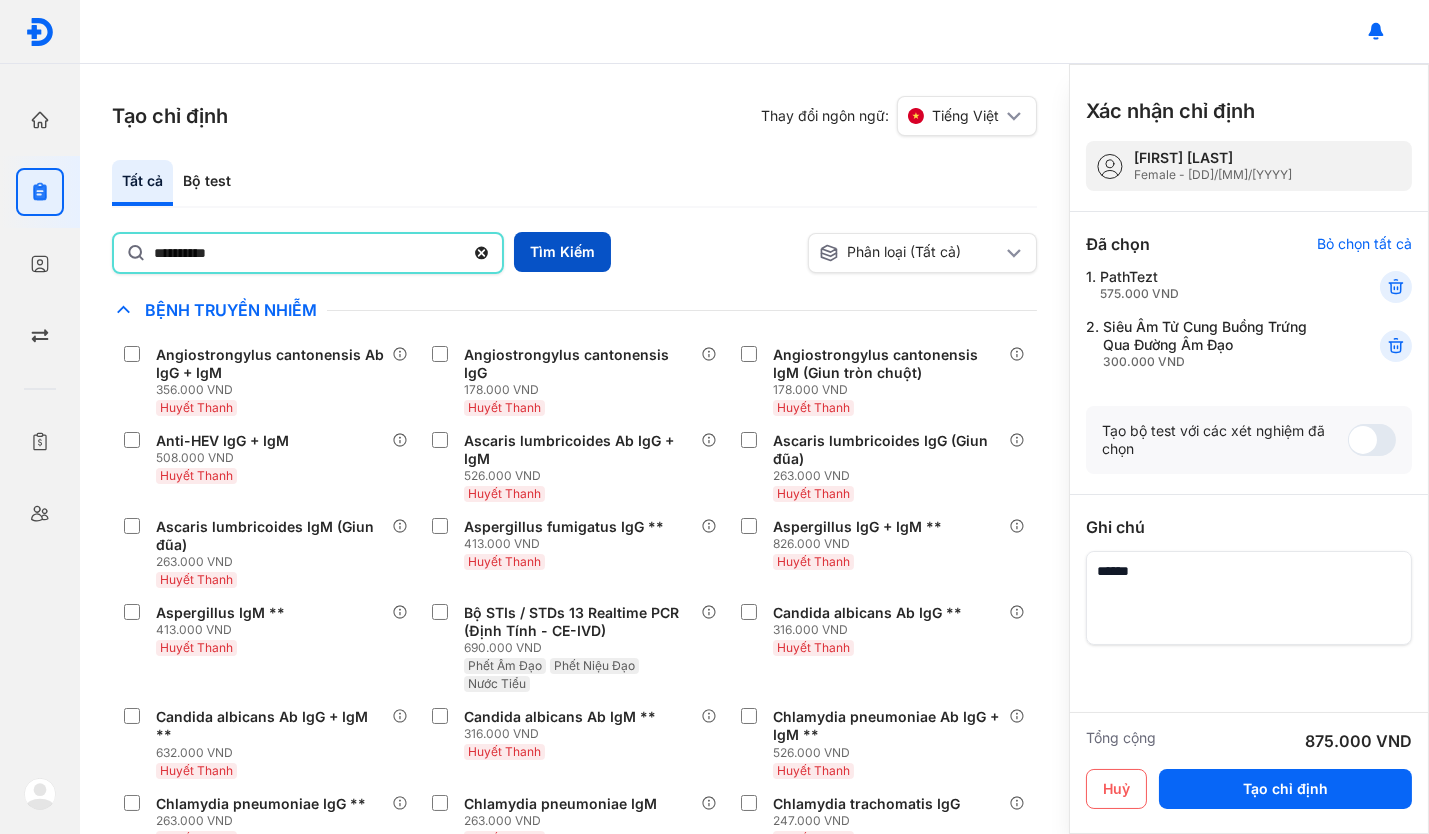 click on "Tìm Kiếm" at bounding box center [562, 252] 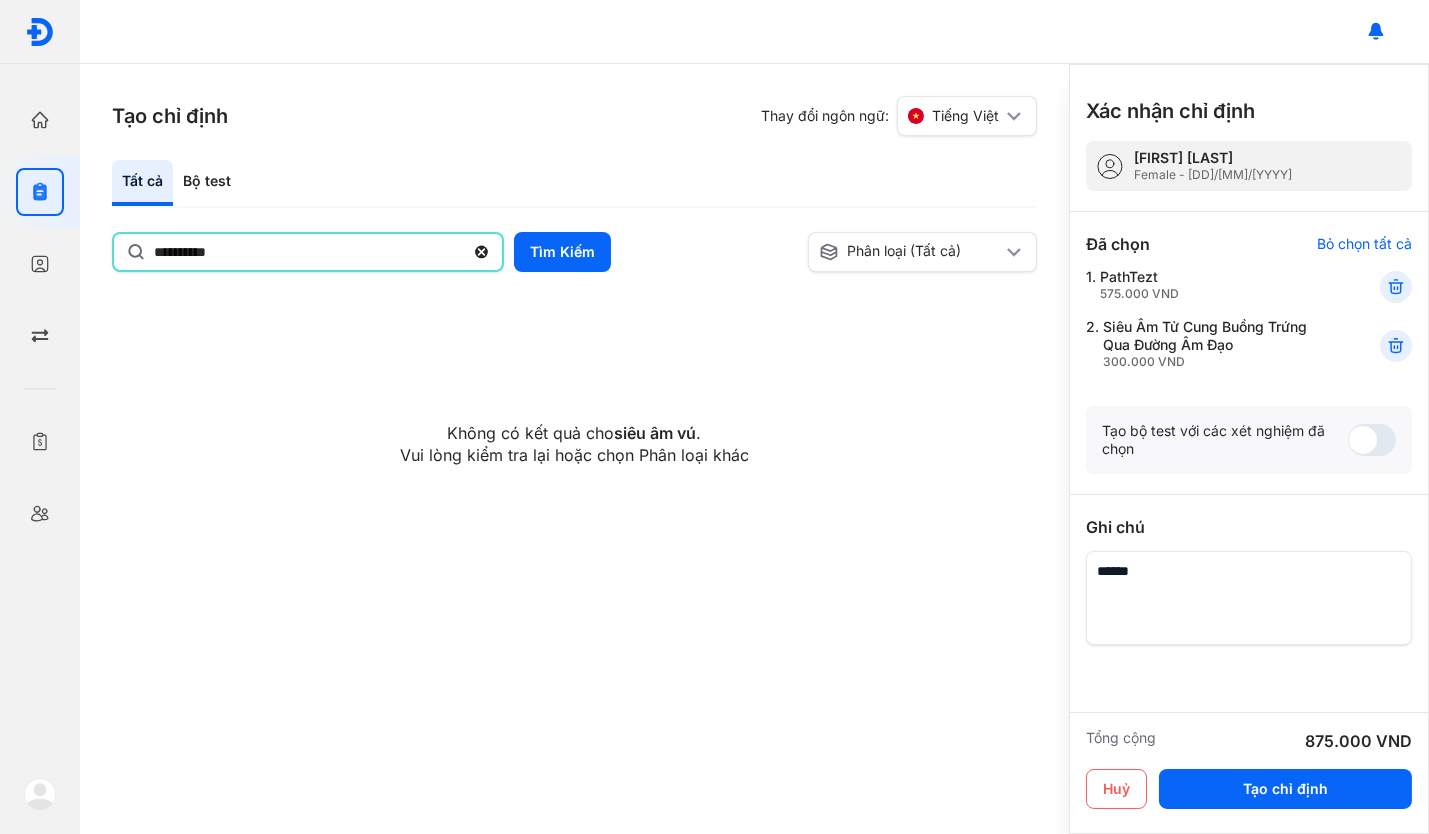 click on "**********" 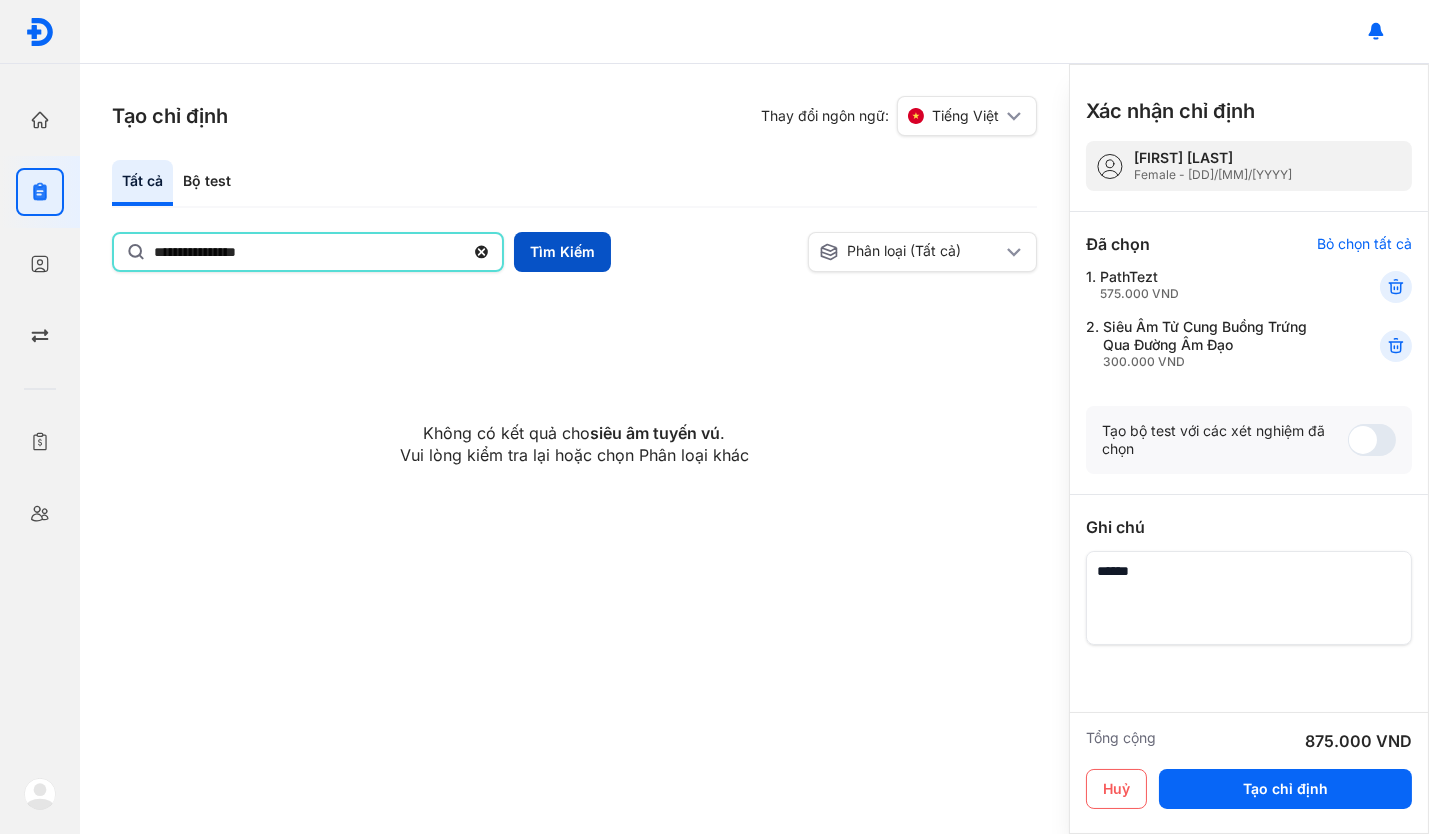 type on "**********" 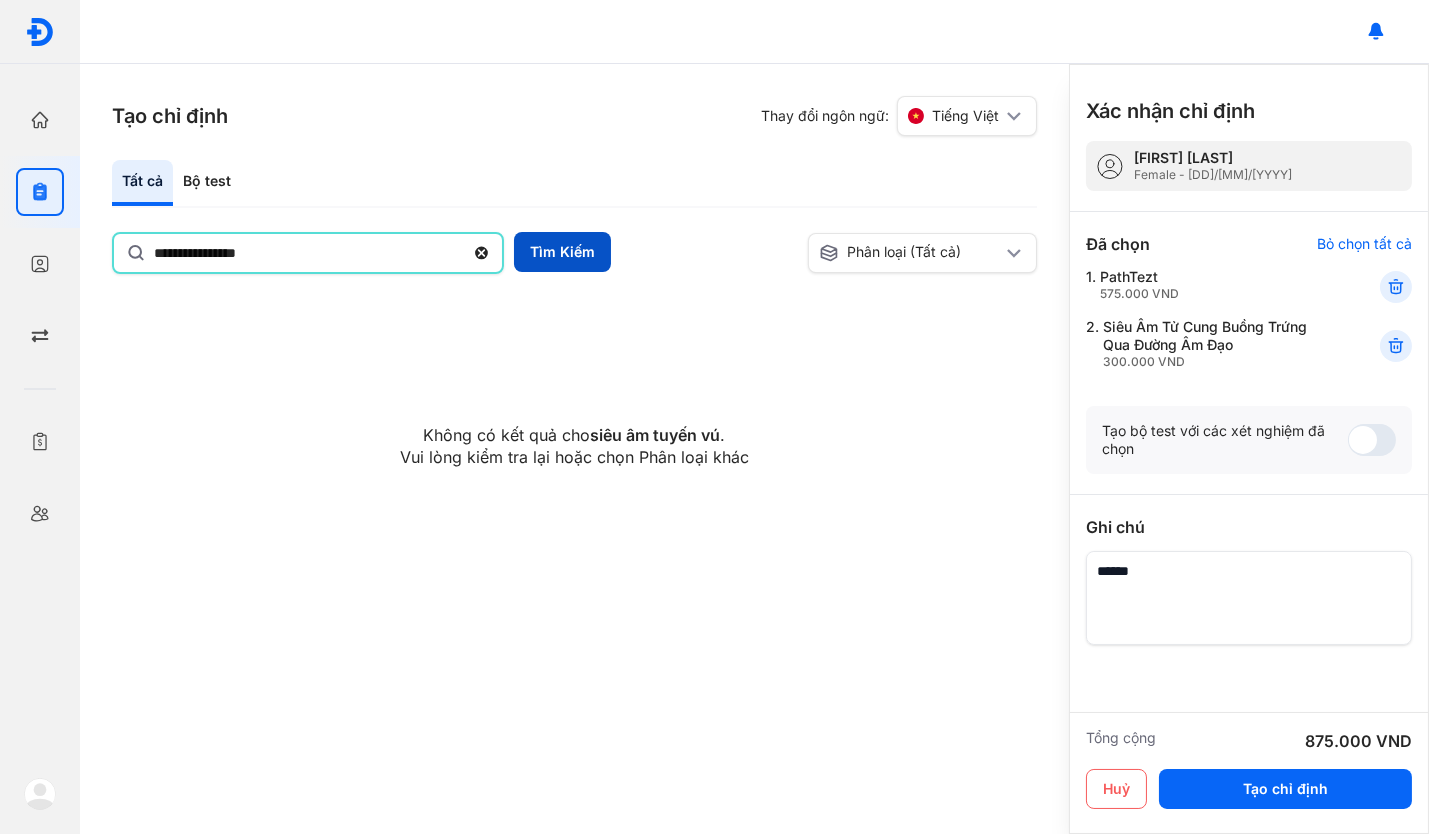 click on "Tìm Kiếm" at bounding box center (562, 252) 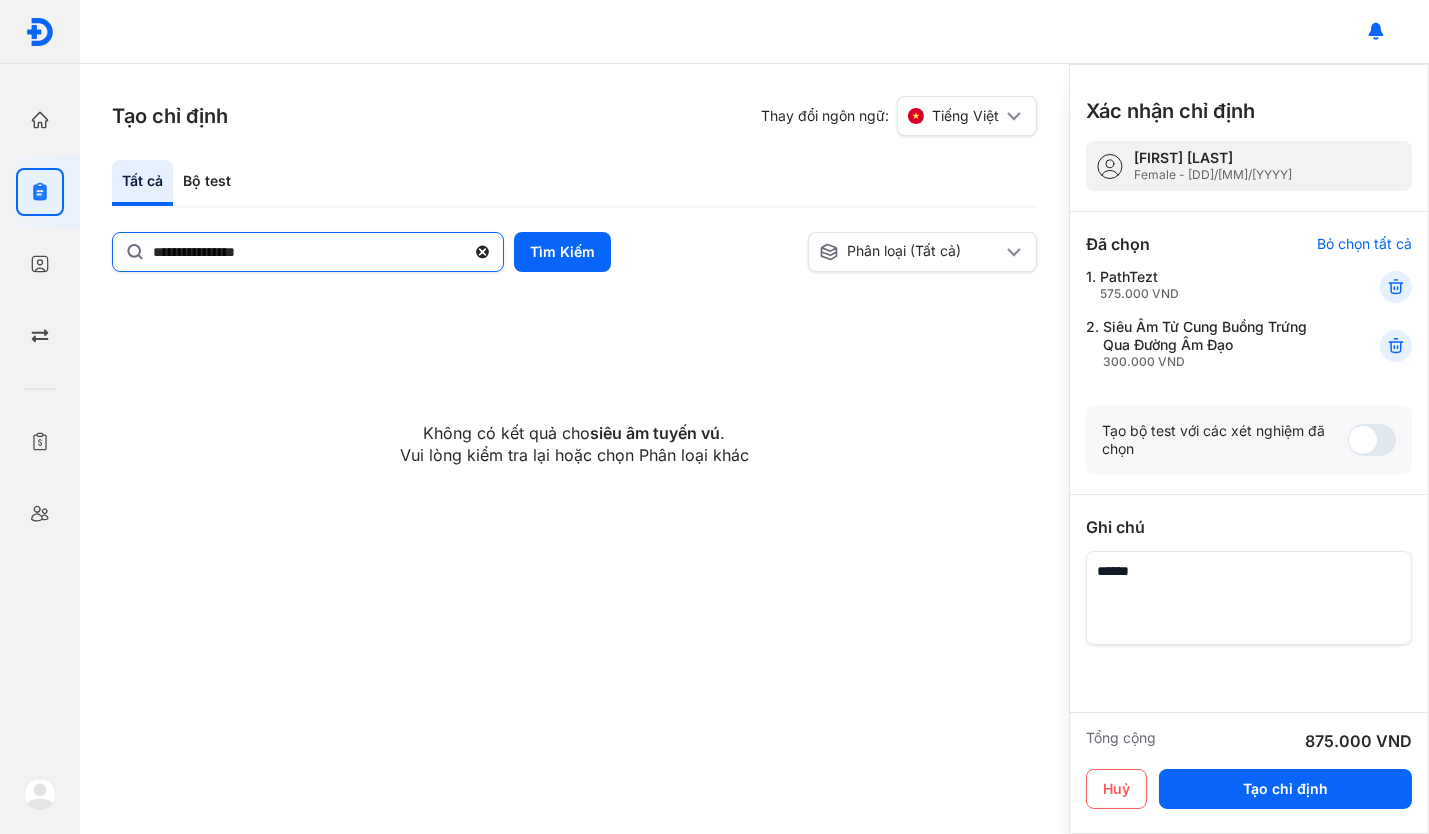click 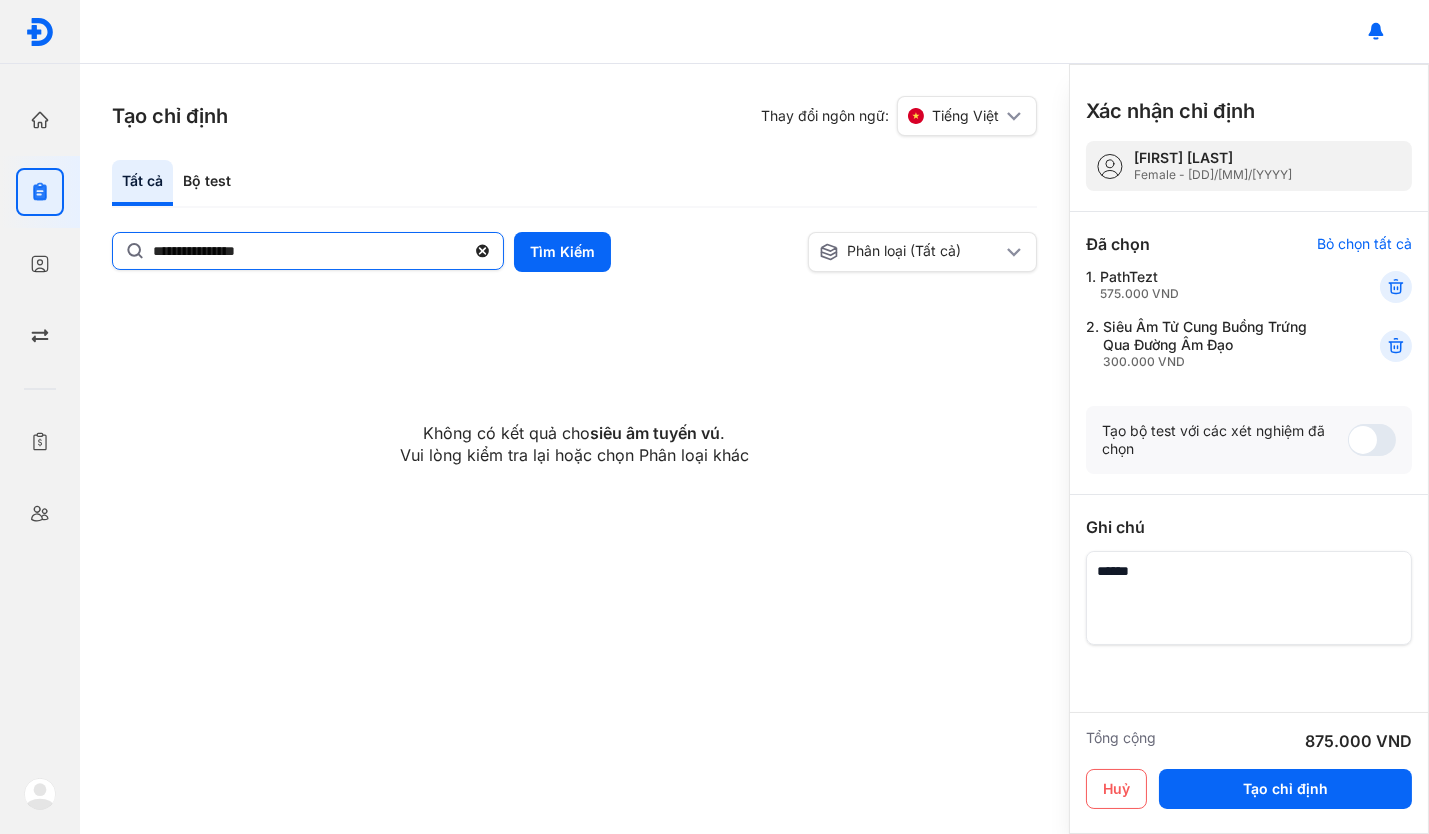 click on "**********" 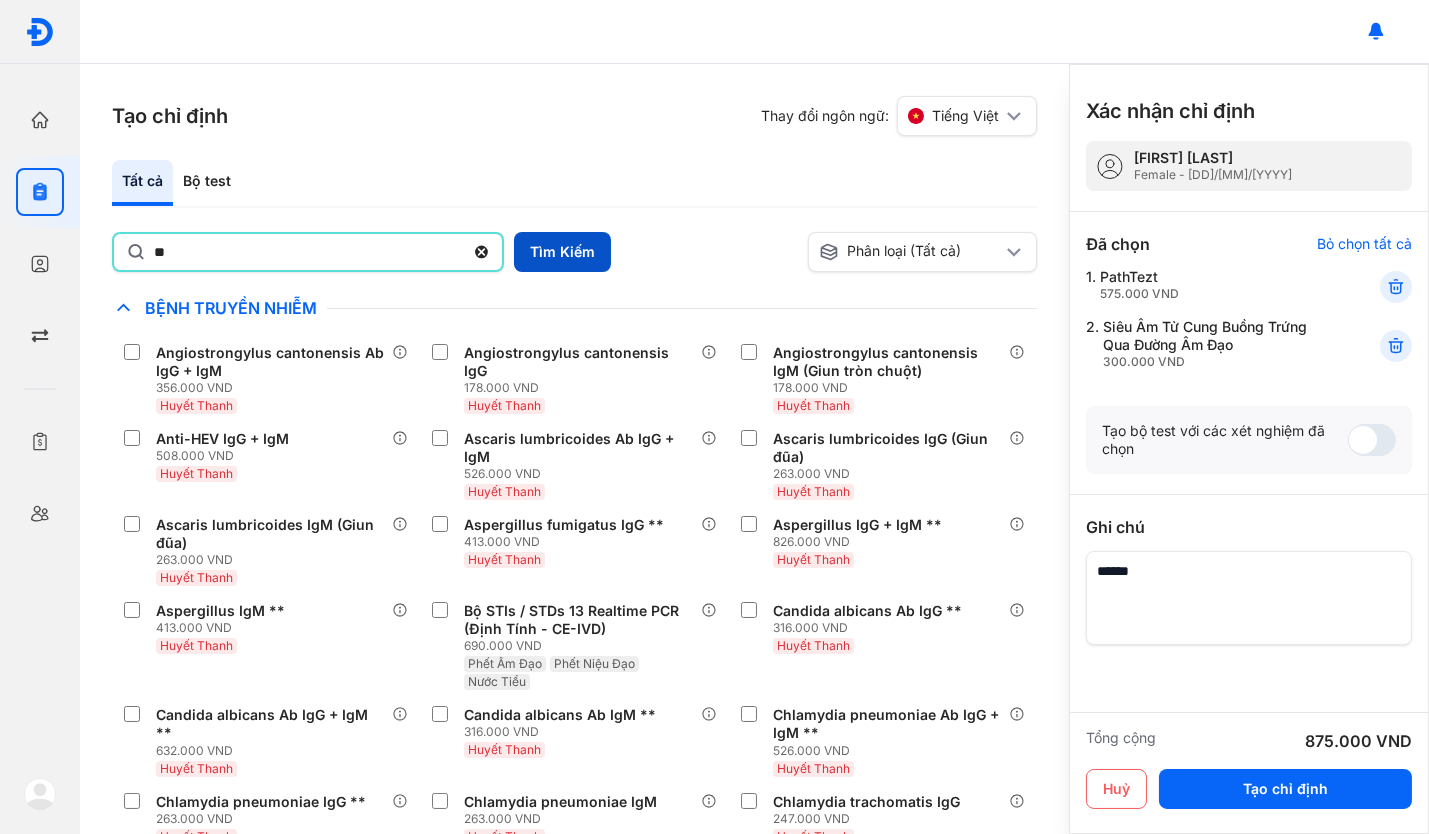 type on "**" 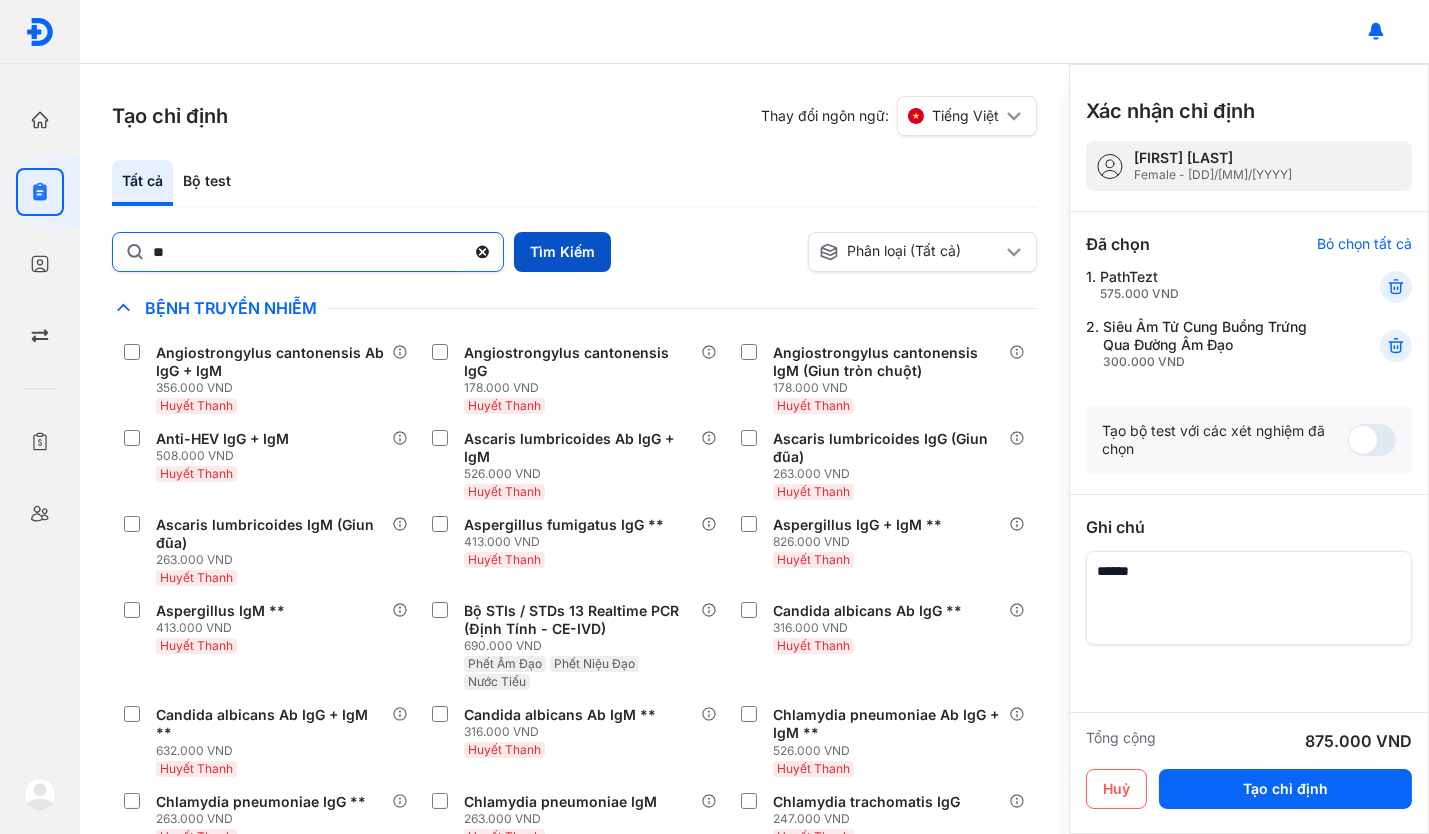 click on "Tìm Kiếm" at bounding box center (562, 252) 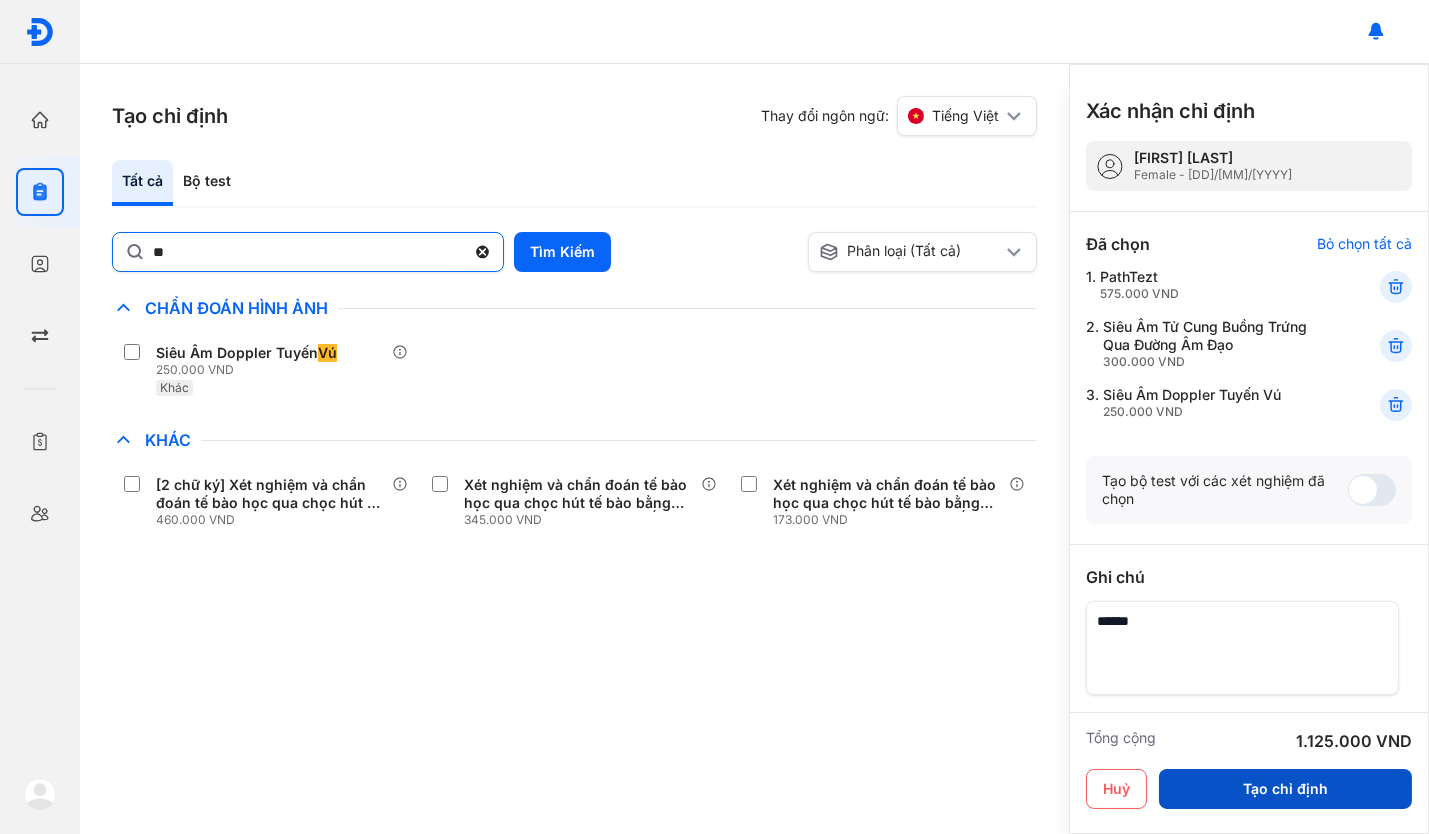 click on "Tạo chỉ định" at bounding box center [1285, 789] 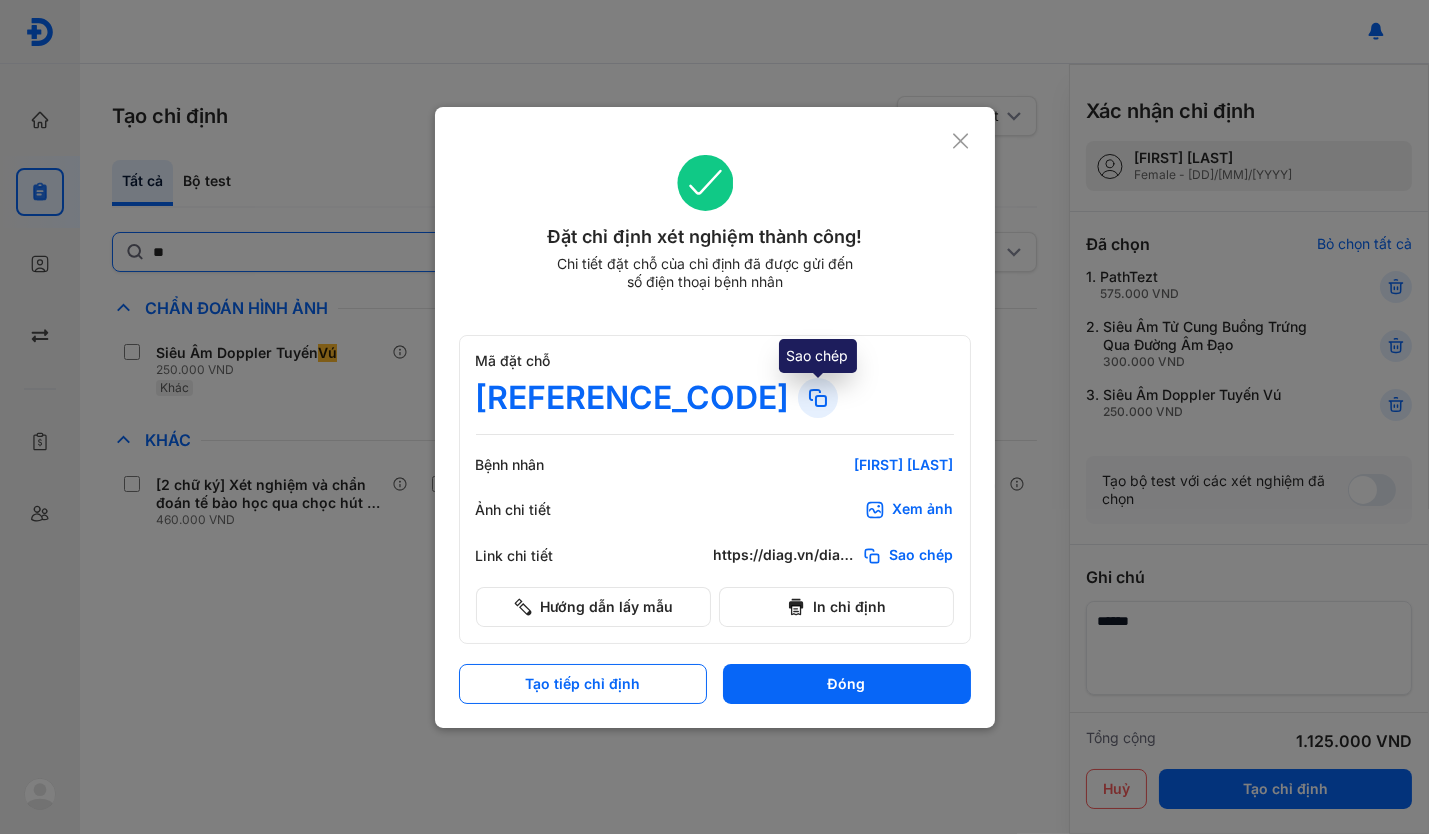 click 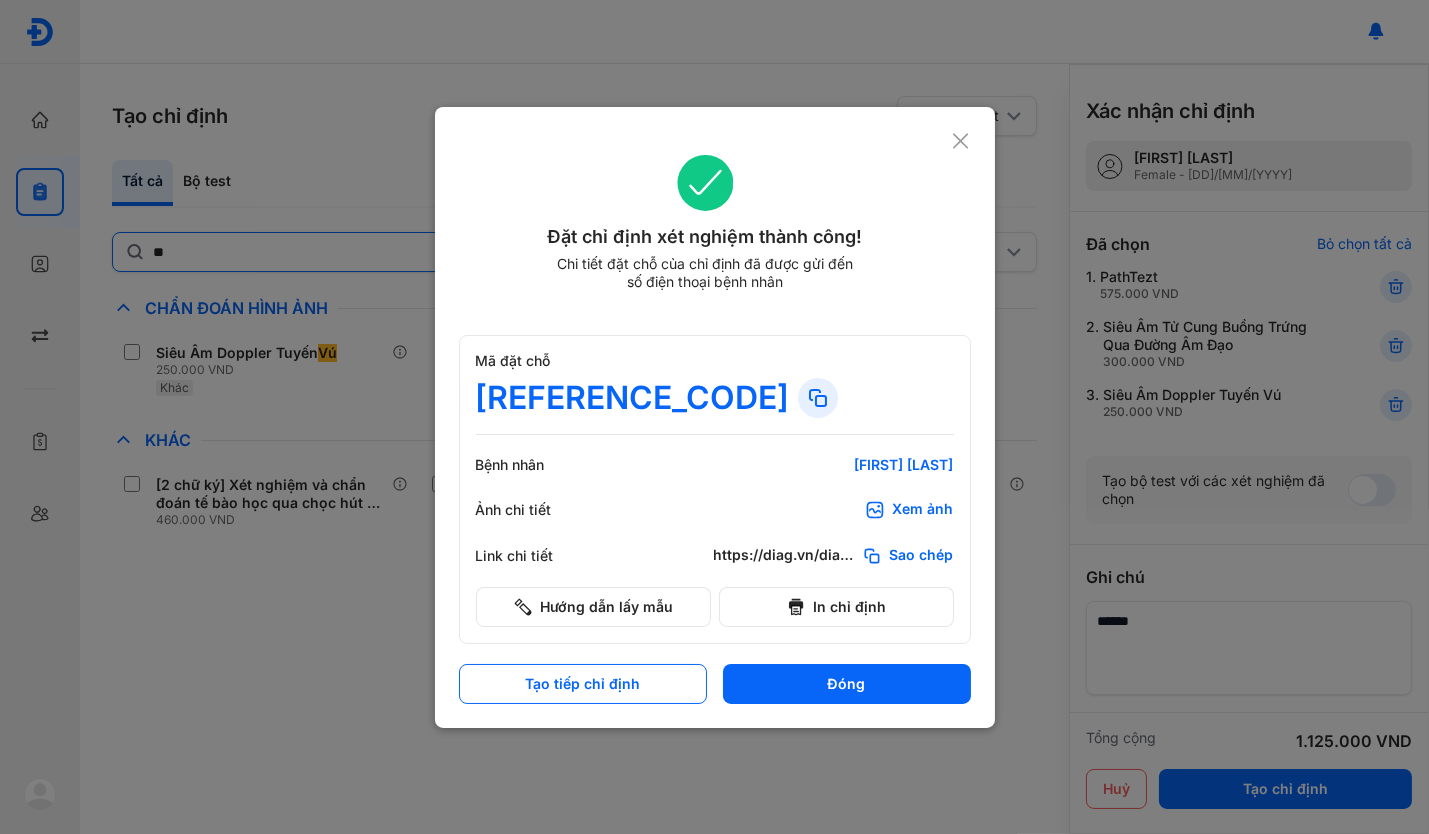 click 